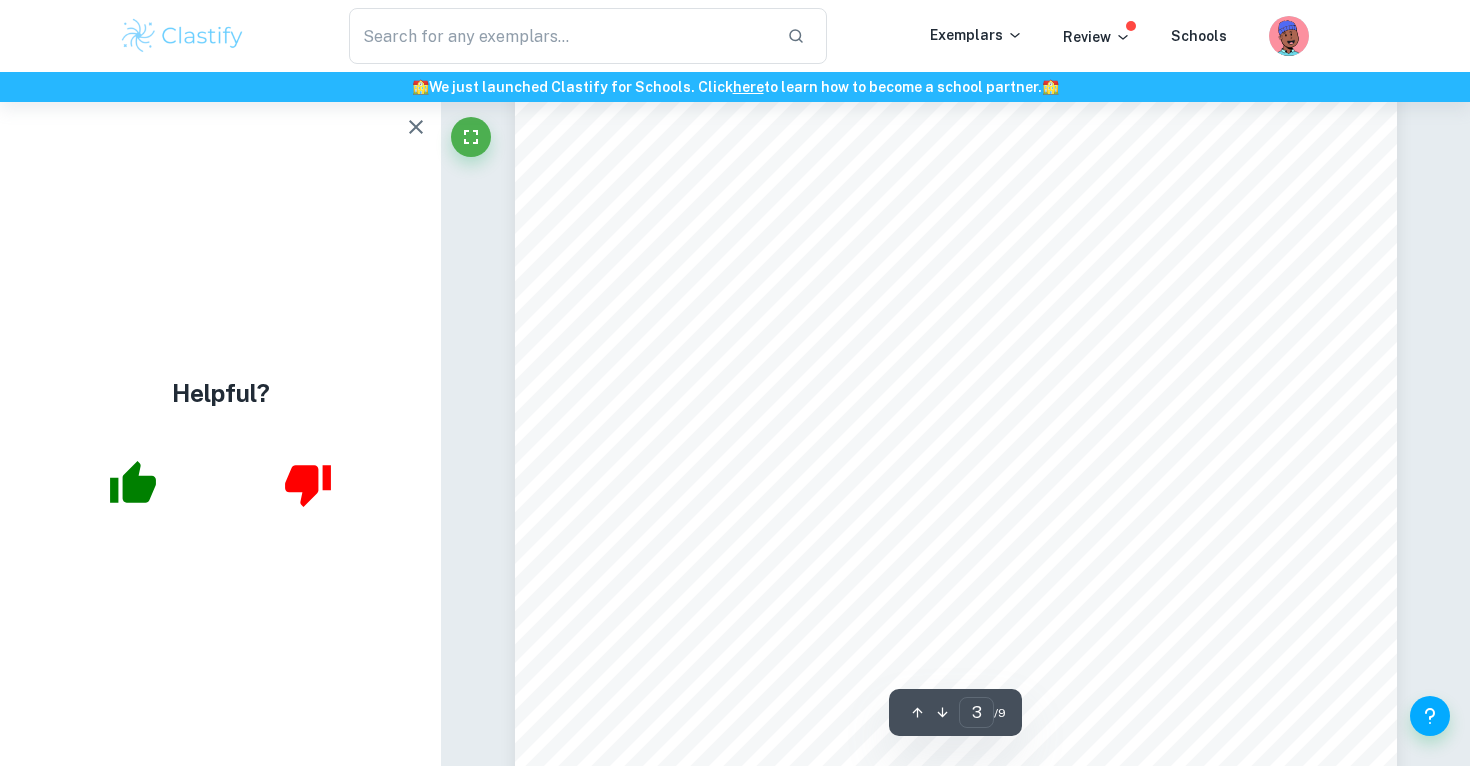 scroll, scrollTop: 2721, scrollLeft: 0, axis: vertical 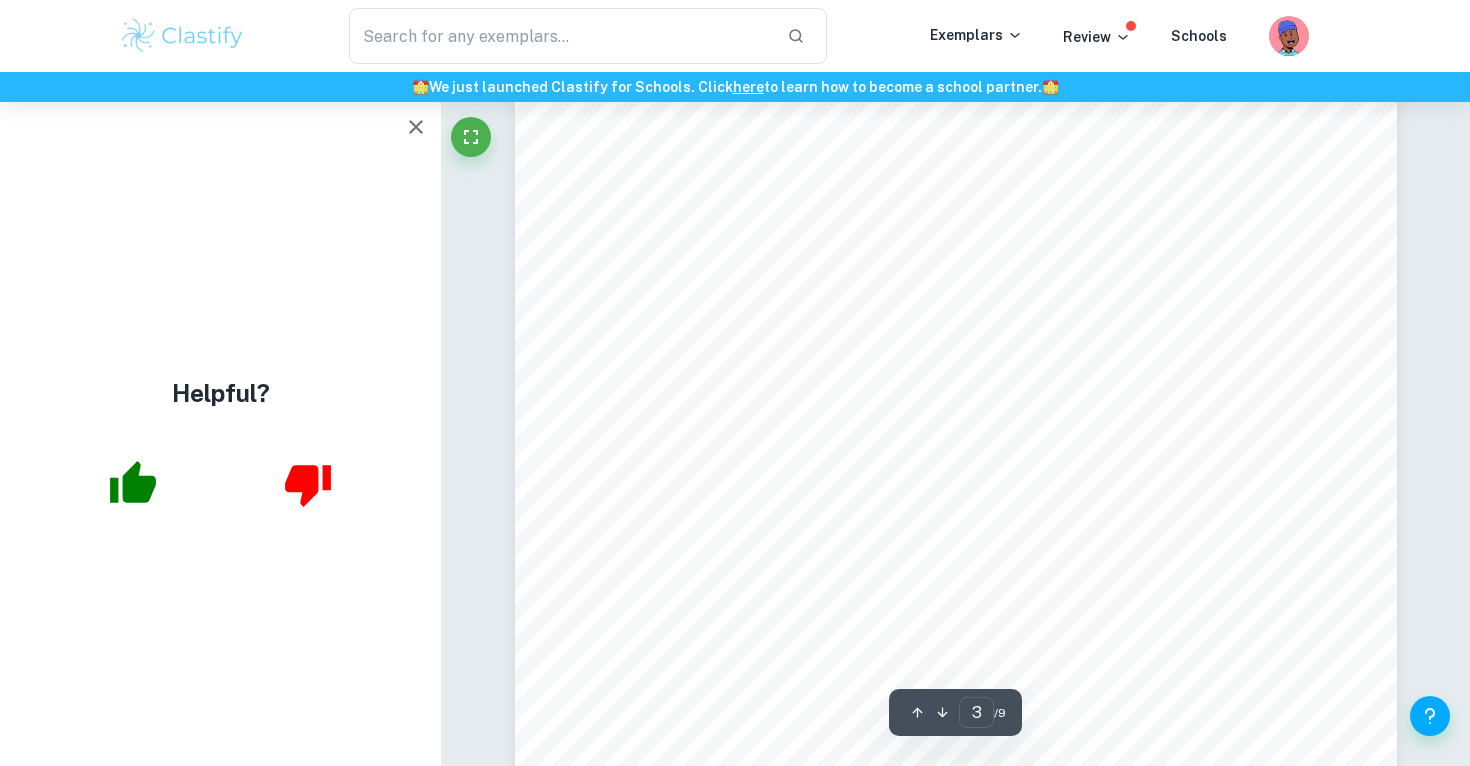 click 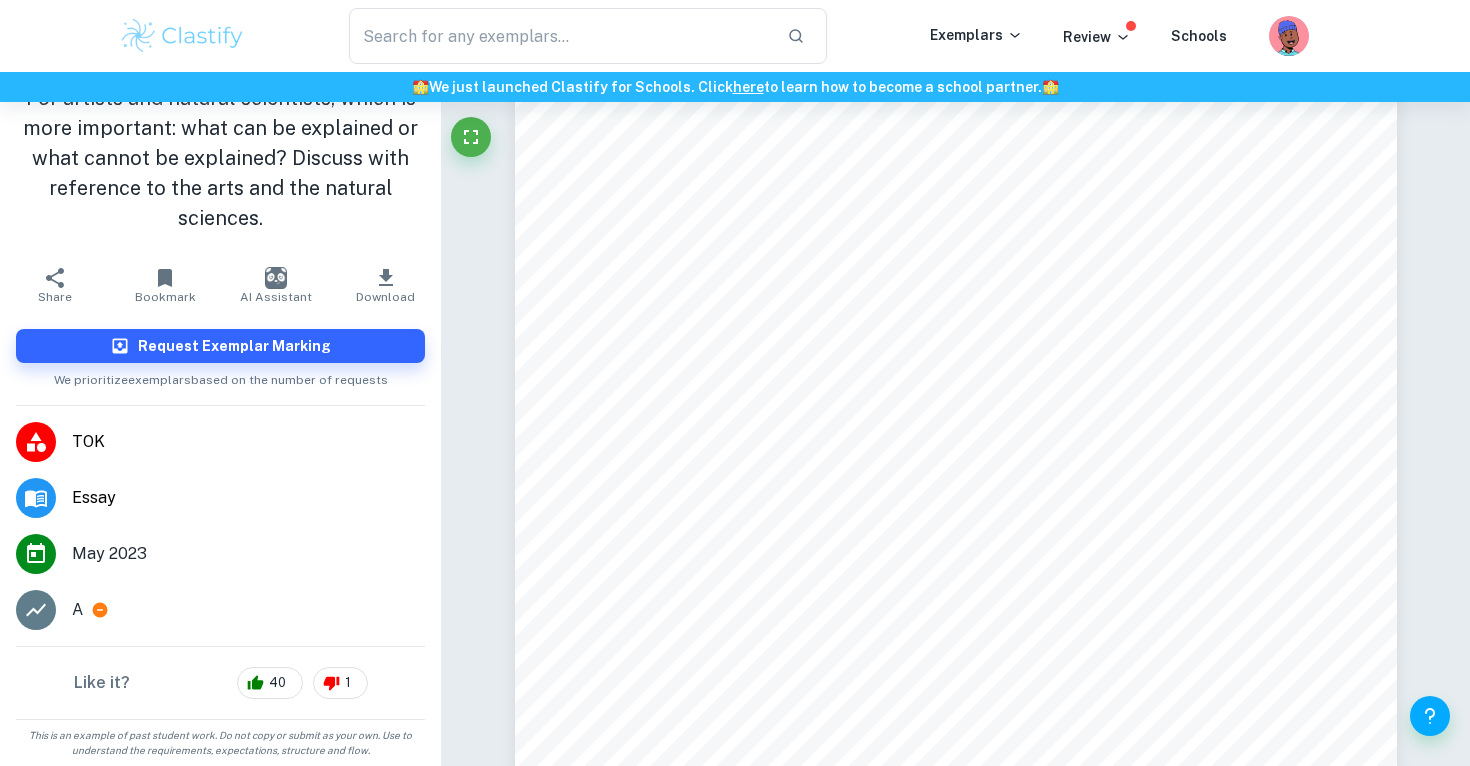 scroll, scrollTop: 0, scrollLeft: 0, axis: both 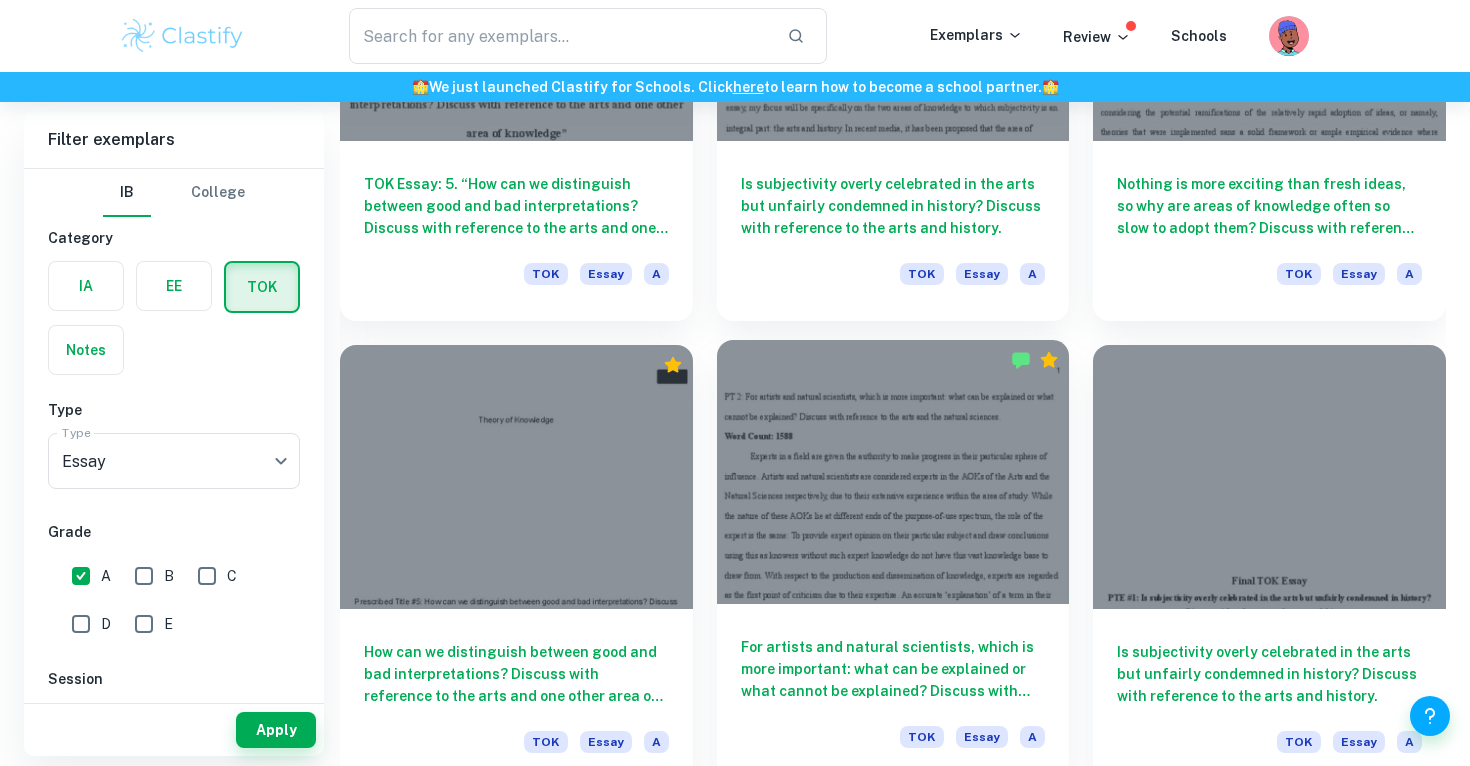 click on "For artists and natural scientists, which is more important: what can be explained or what cannot be explained? Discuss with reference to the arts and the natural sciences. TOK Essay A" at bounding box center (893, 694) 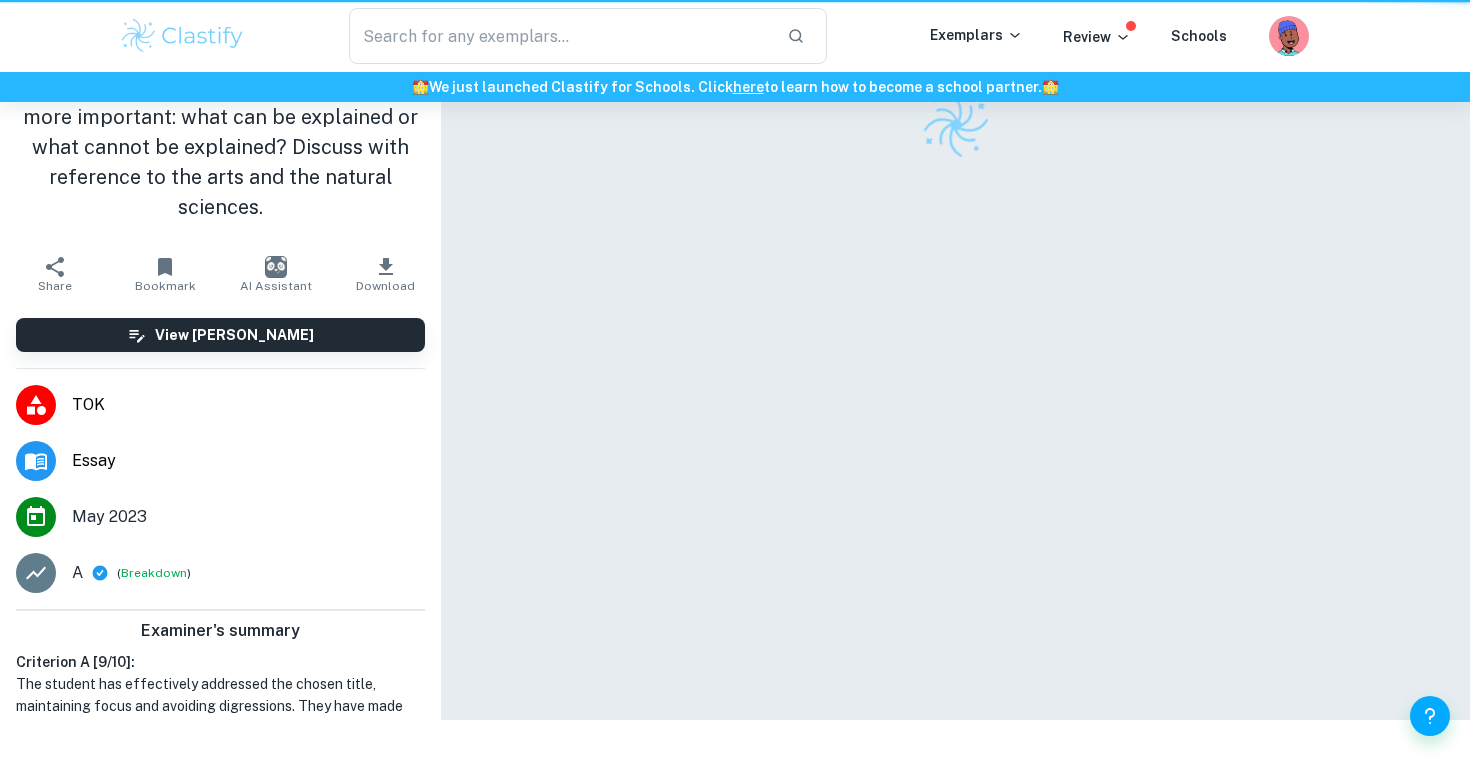 scroll, scrollTop: 0, scrollLeft: 0, axis: both 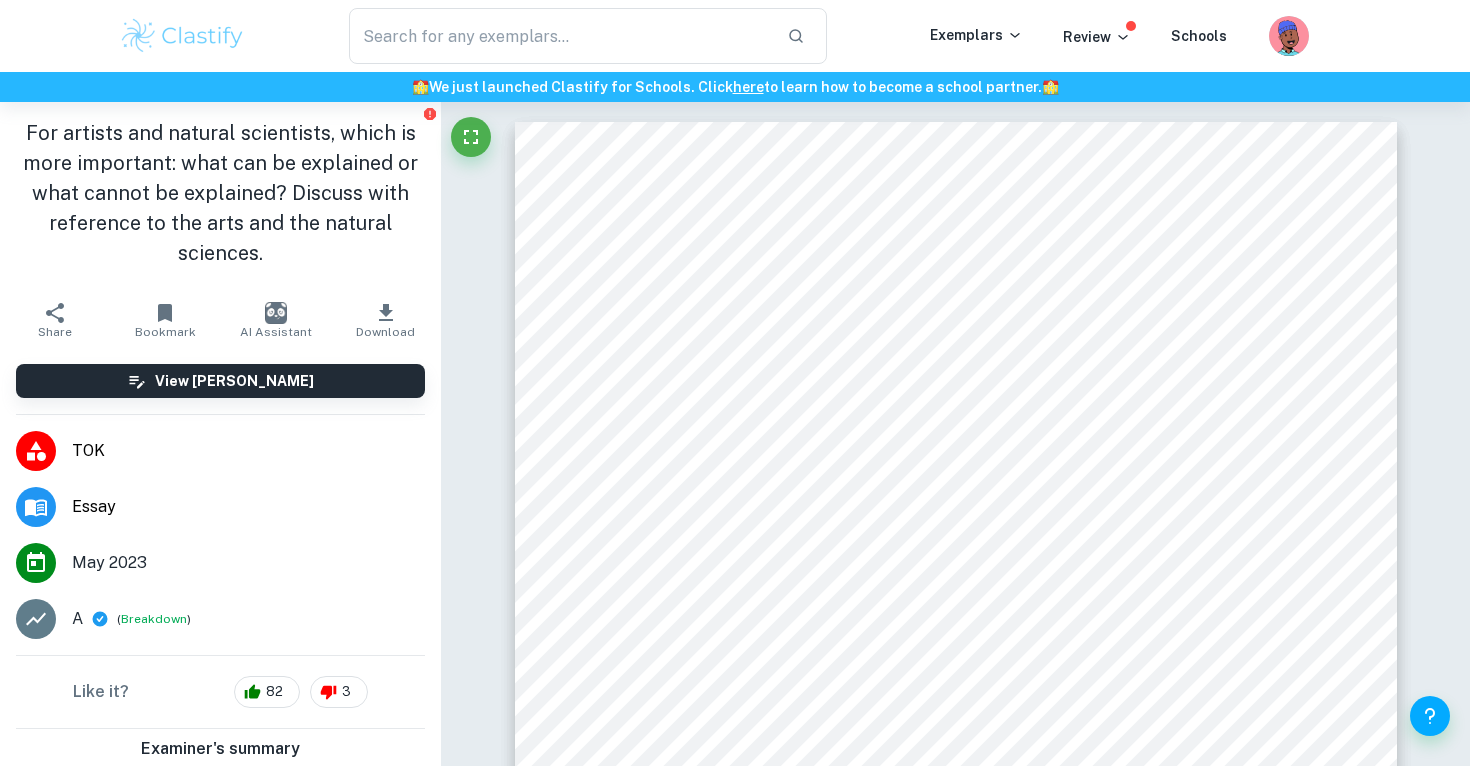 click on "Bookmark" at bounding box center [165, 332] 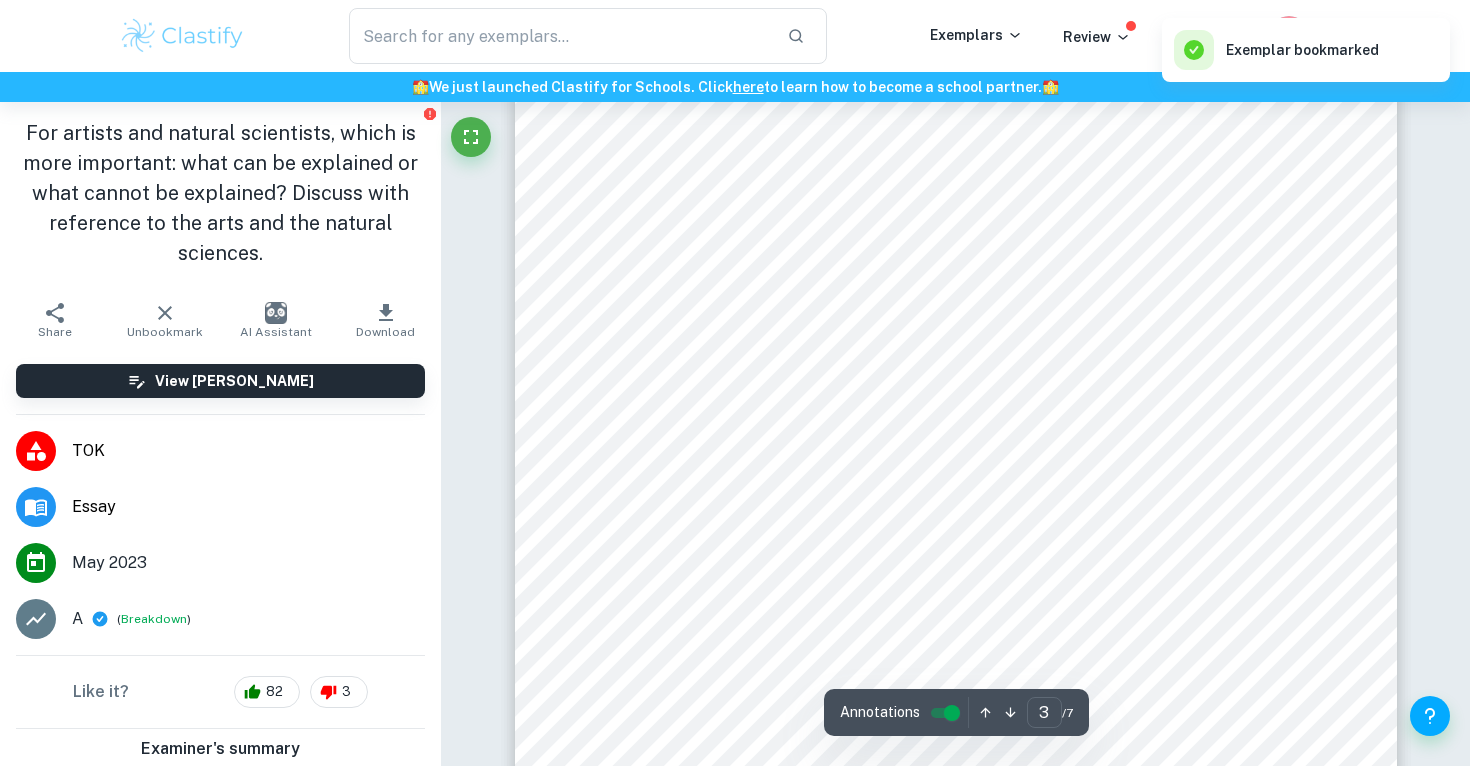 scroll, scrollTop: 2590, scrollLeft: 0, axis: vertical 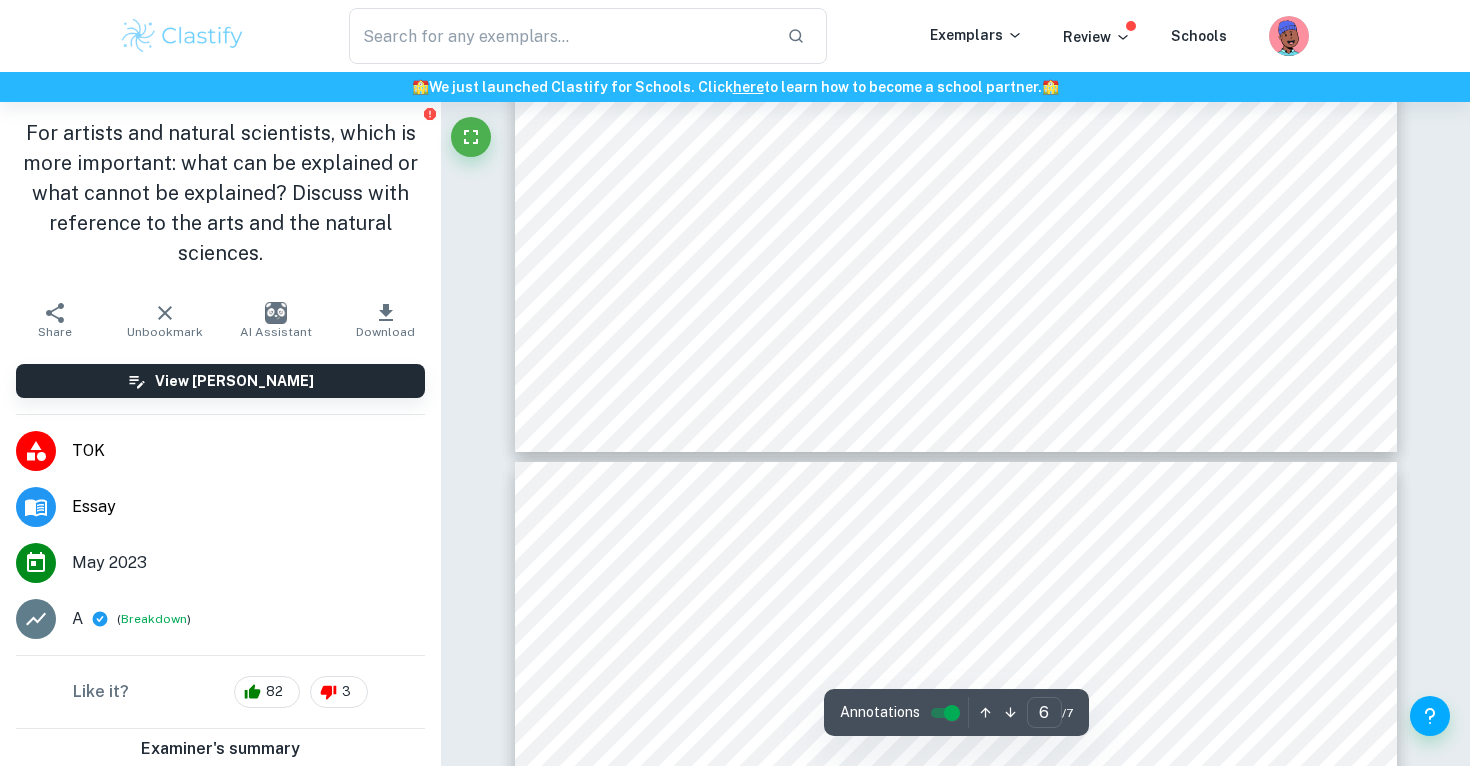type on "5" 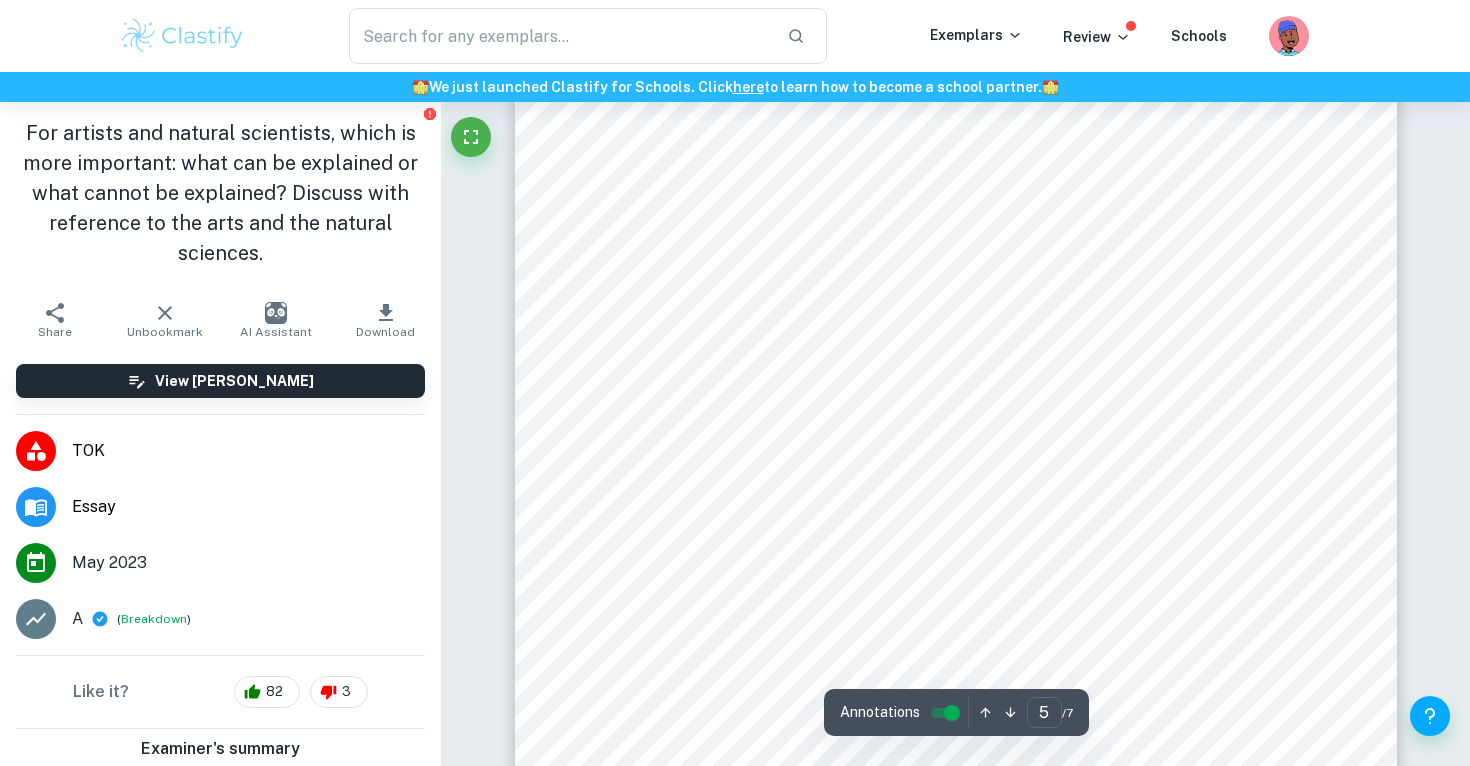 scroll, scrollTop: 4656, scrollLeft: 0, axis: vertical 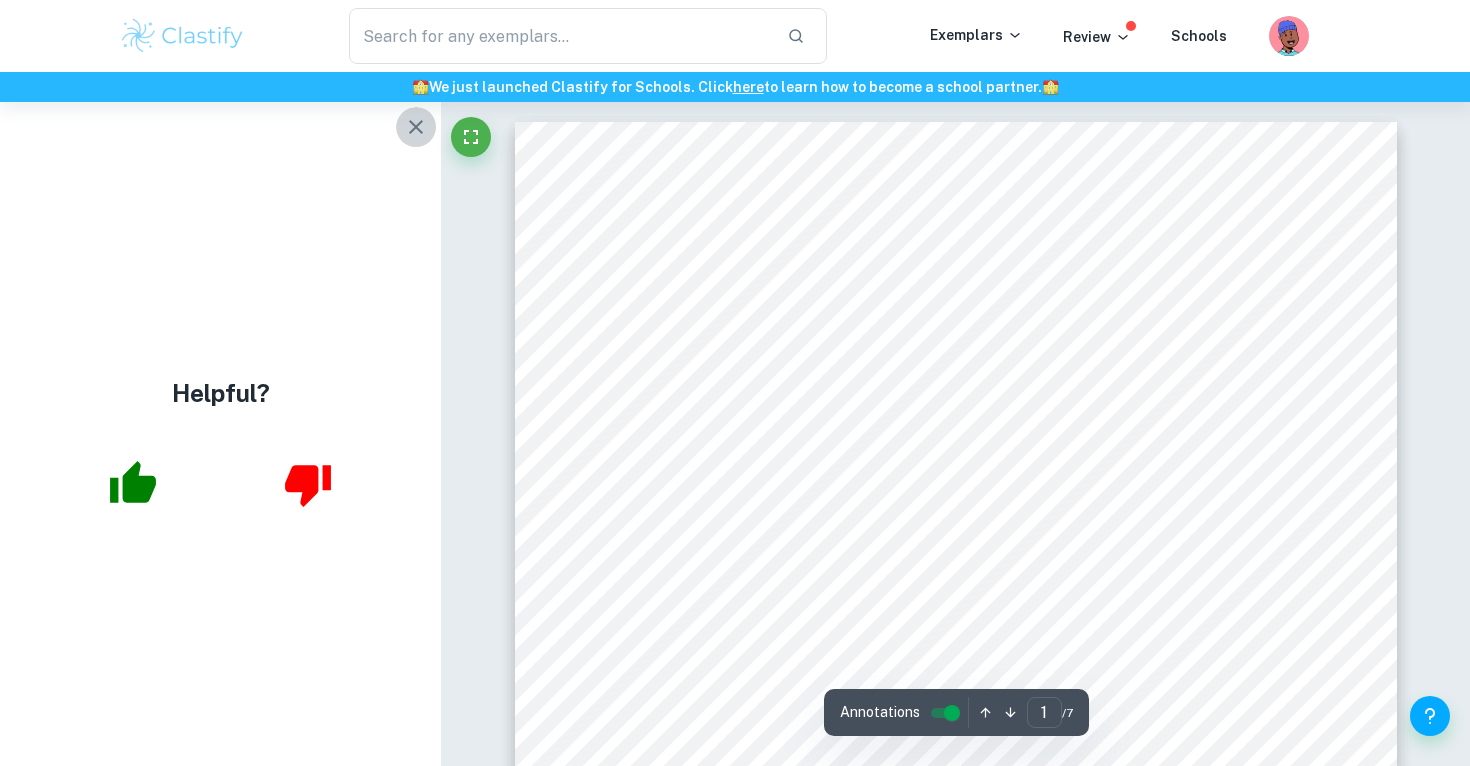 click 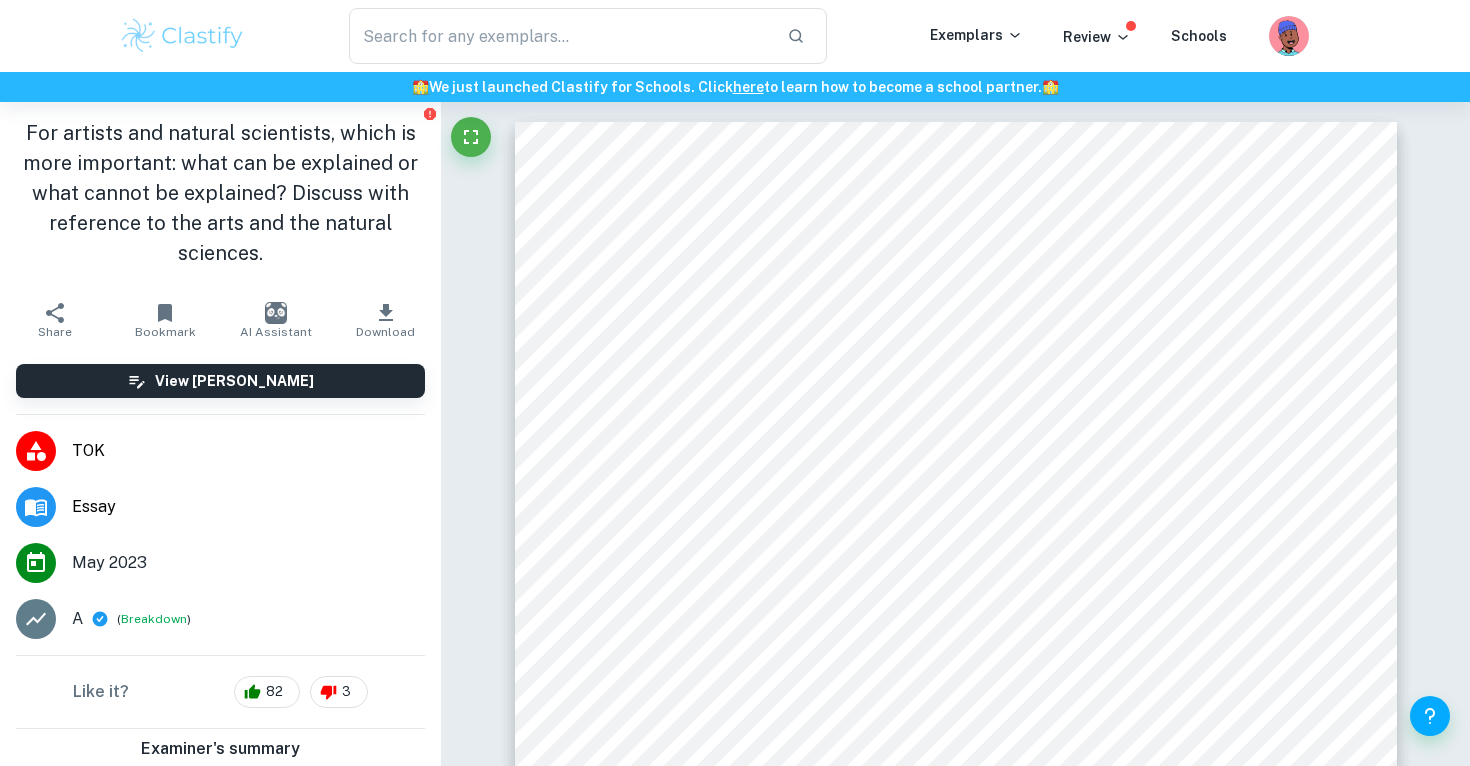 click at bounding box center [1290, 49] 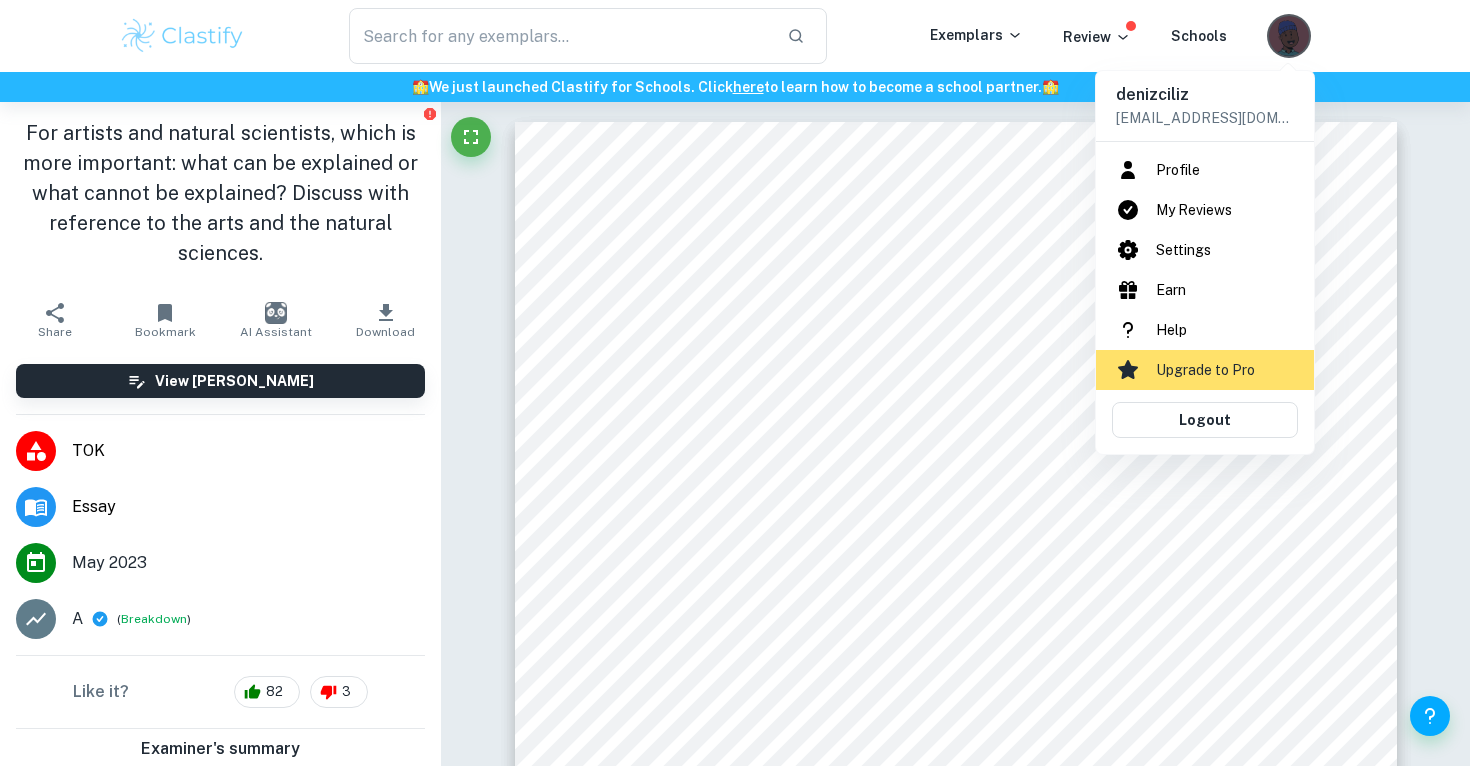 click on "Profile" at bounding box center [1205, 170] 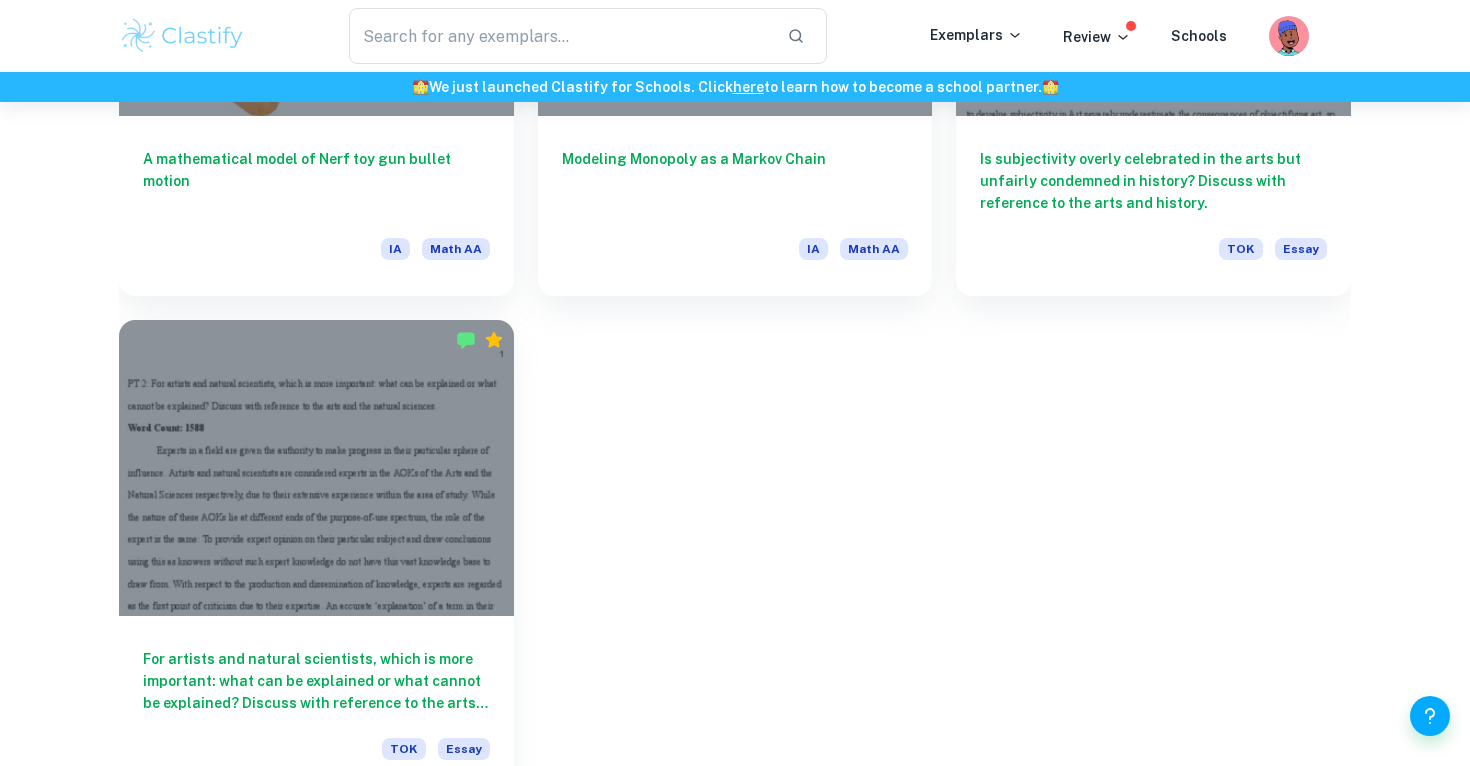 scroll, scrollTop: 793, scrollLeft: 0, axis: vertical 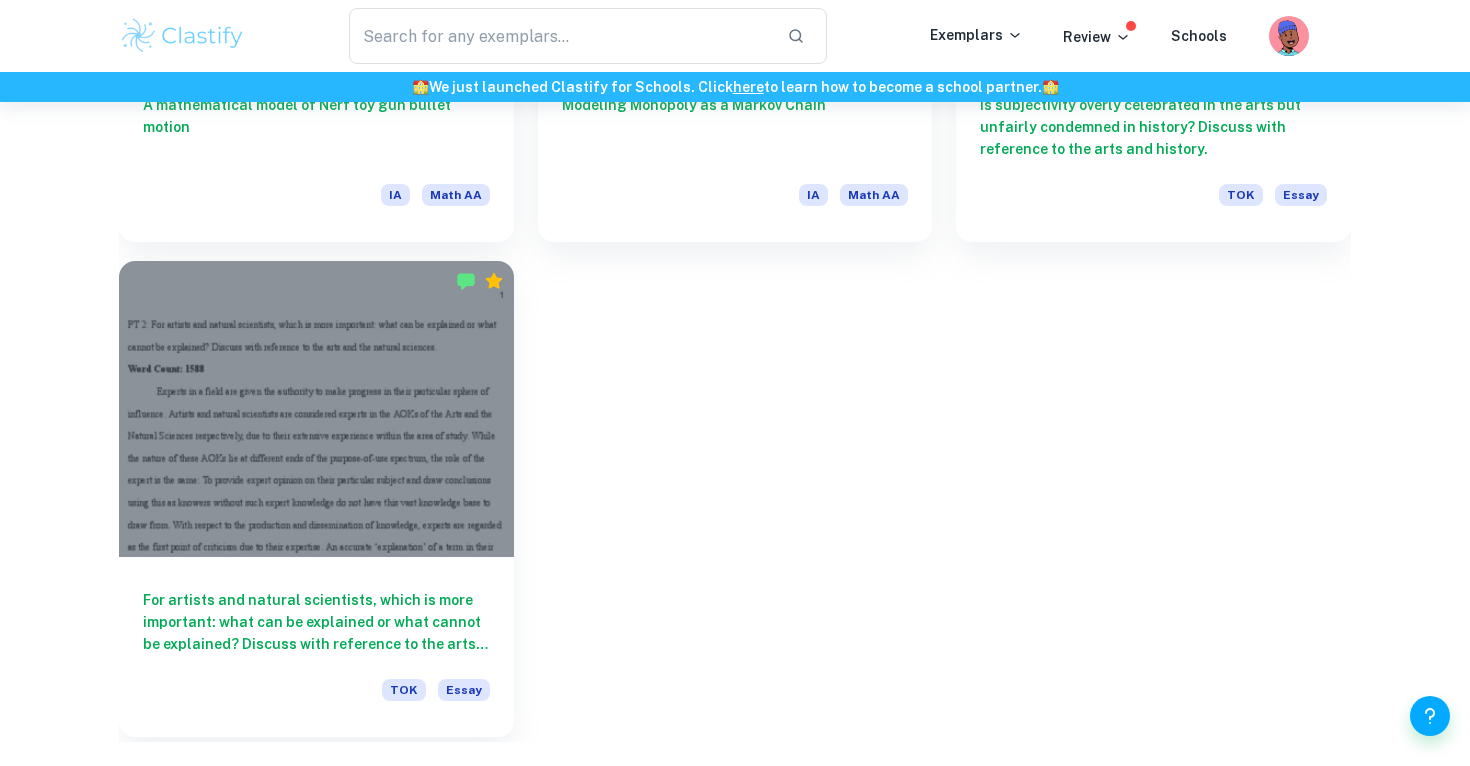 click on "For artists and natural scientists, which is more important: what can be explained or what cannot be explained? Discuss with reference to the arts and the natural sciences." at bounding box center [316, 622] 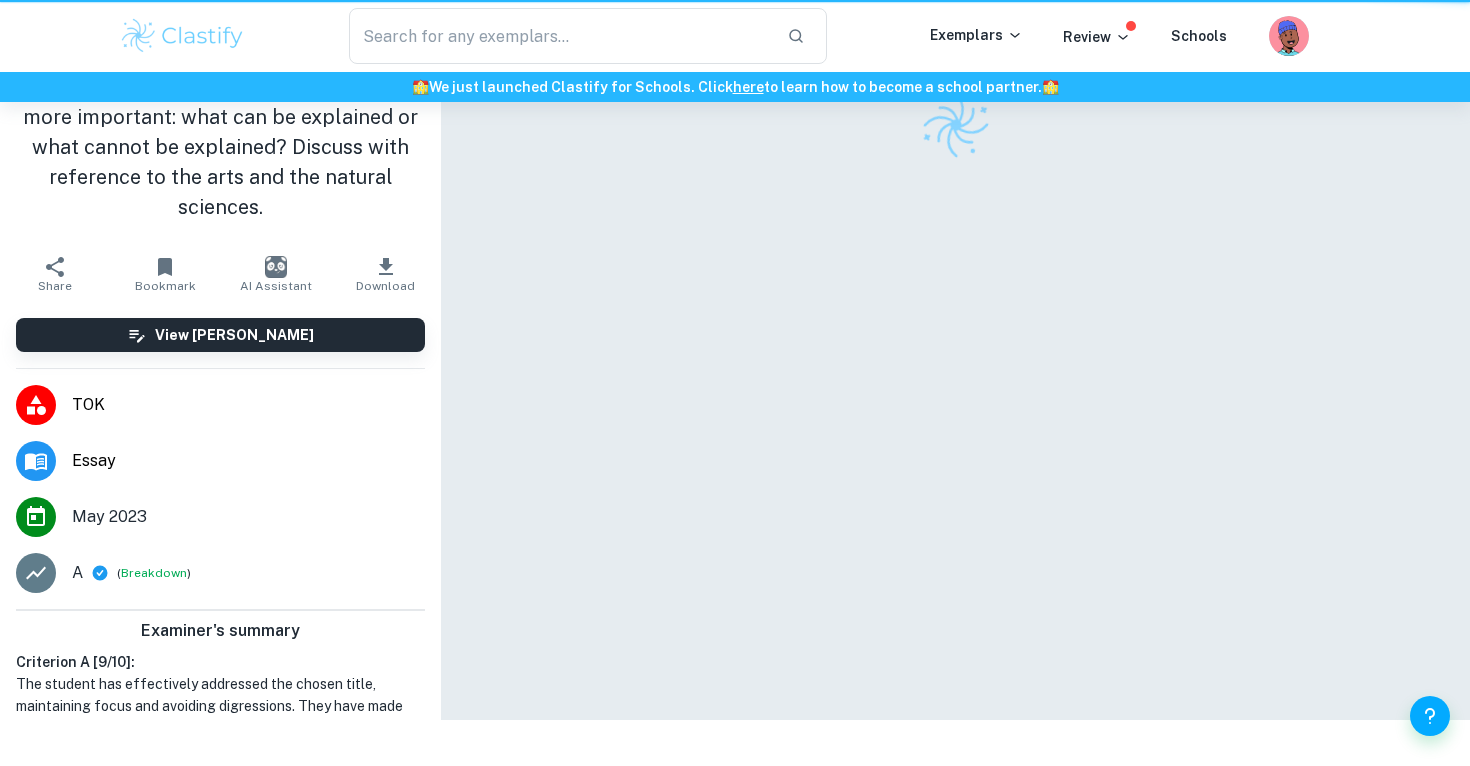 scroll, scrollTop: 0, scrollLeft: 0, axis: both 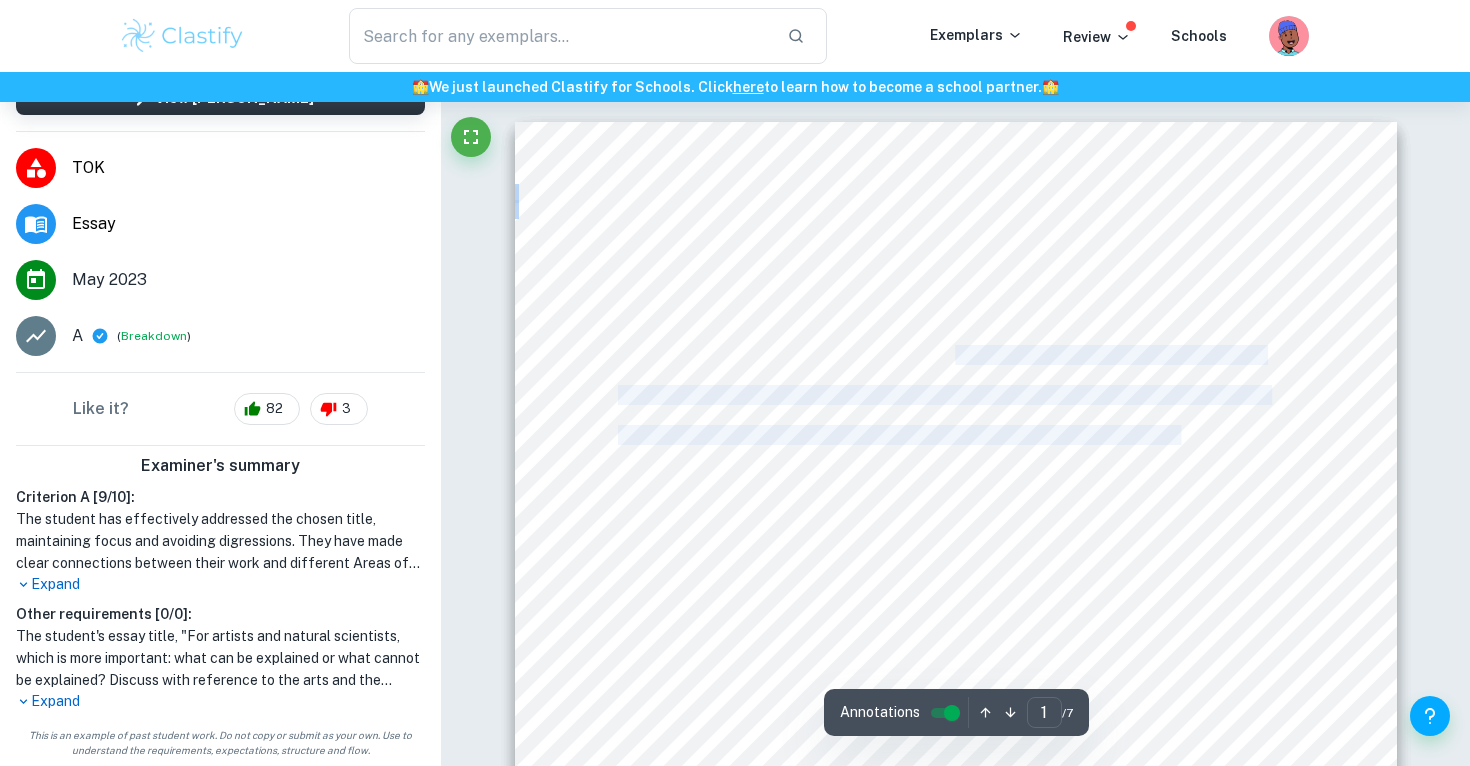 drag, startPoint x: 958, startPoint y: 353, endPoint x: 1178, endPoint y: 425, distance: 231.48218 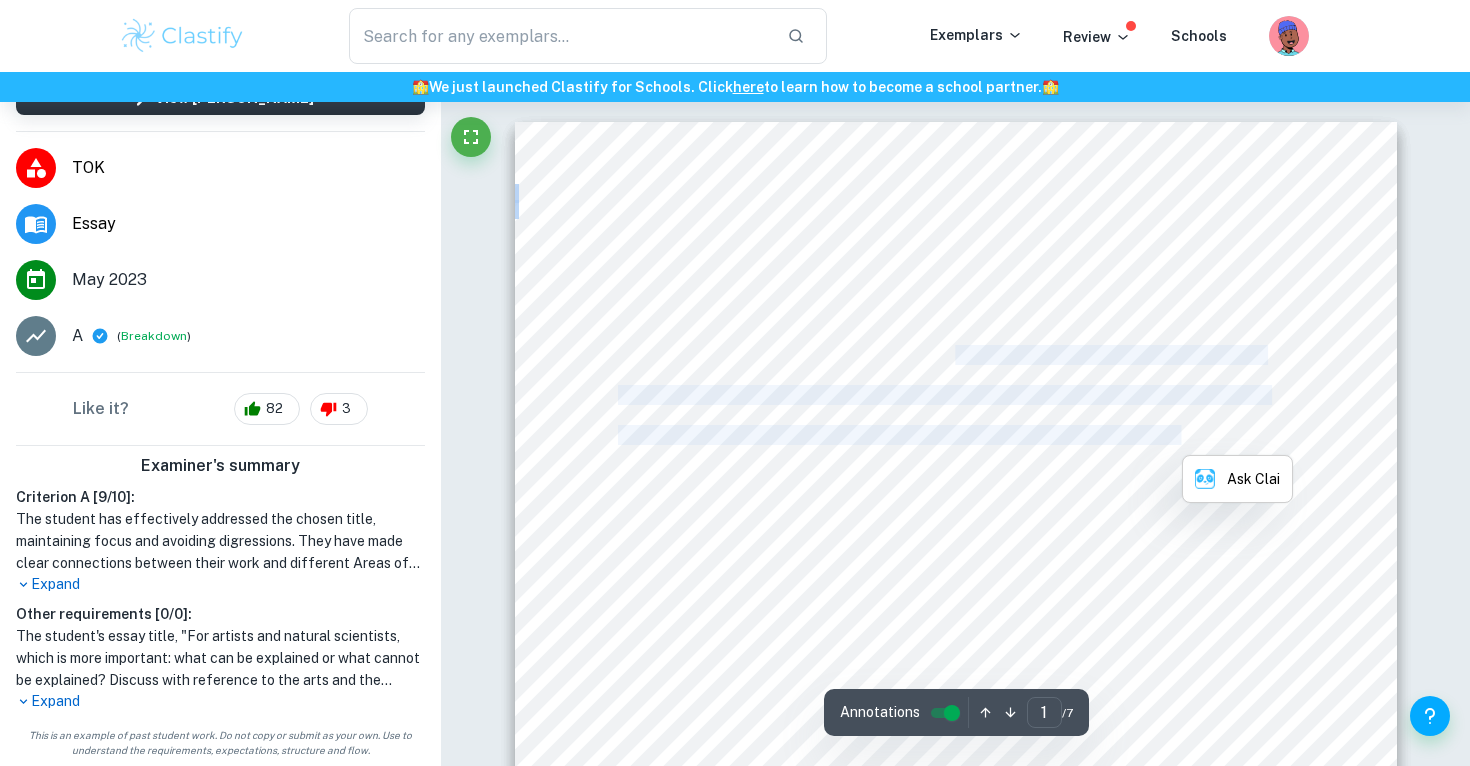 click on "Natural Sciences respectively, due to their extensive experience within the area of study. While" at bounding box center (946, 435) 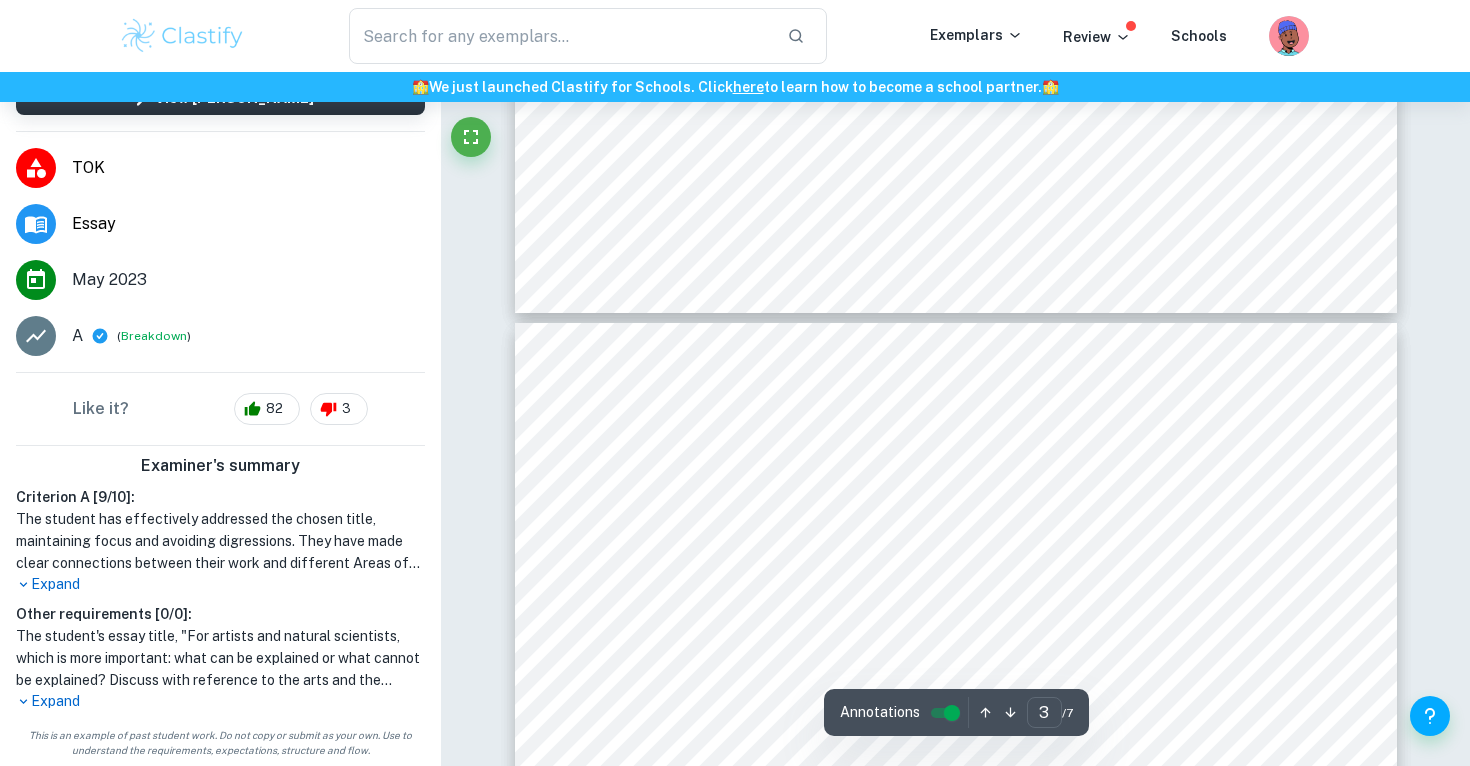 type on "2" 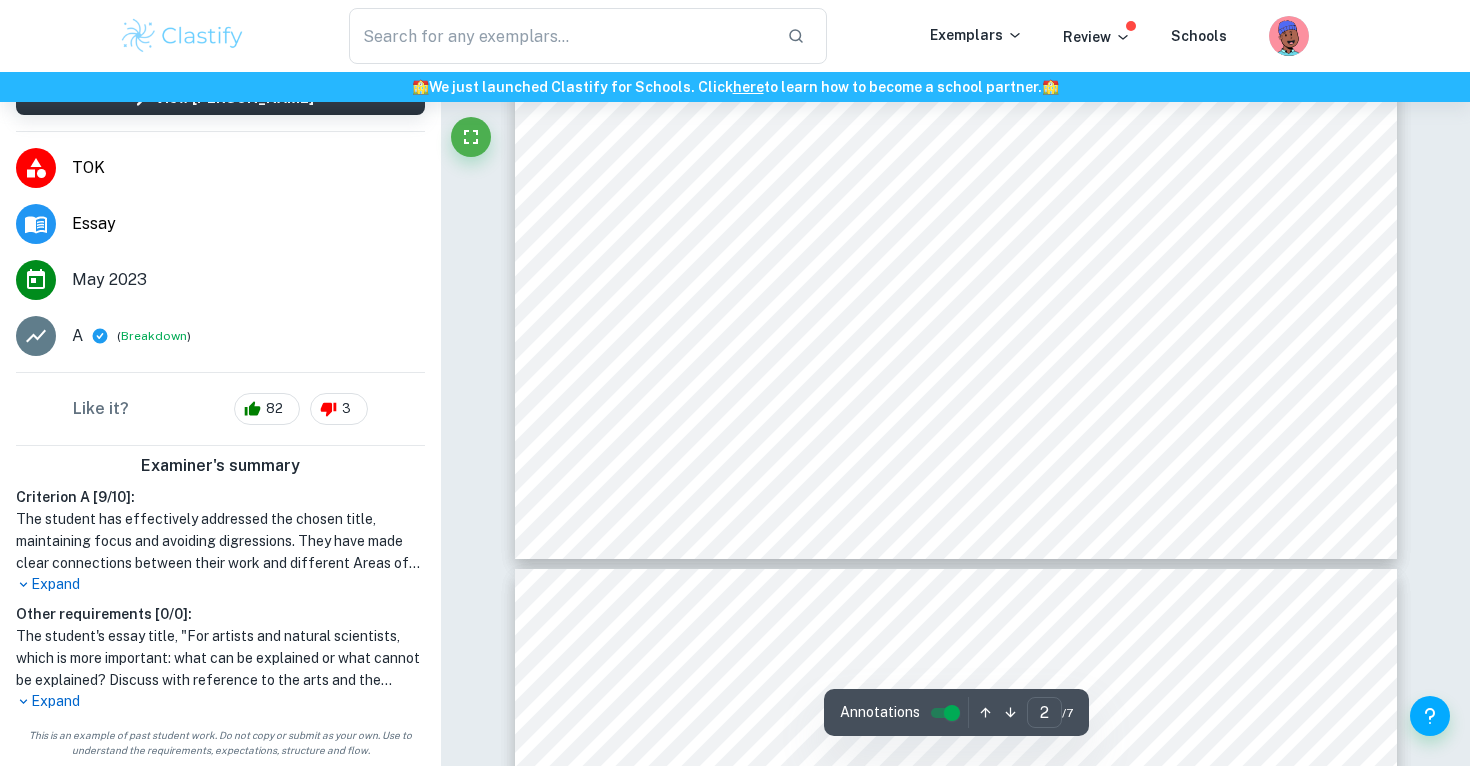 scroll, scrollTop: 1862, scrollLeft: 0, axis: vertical 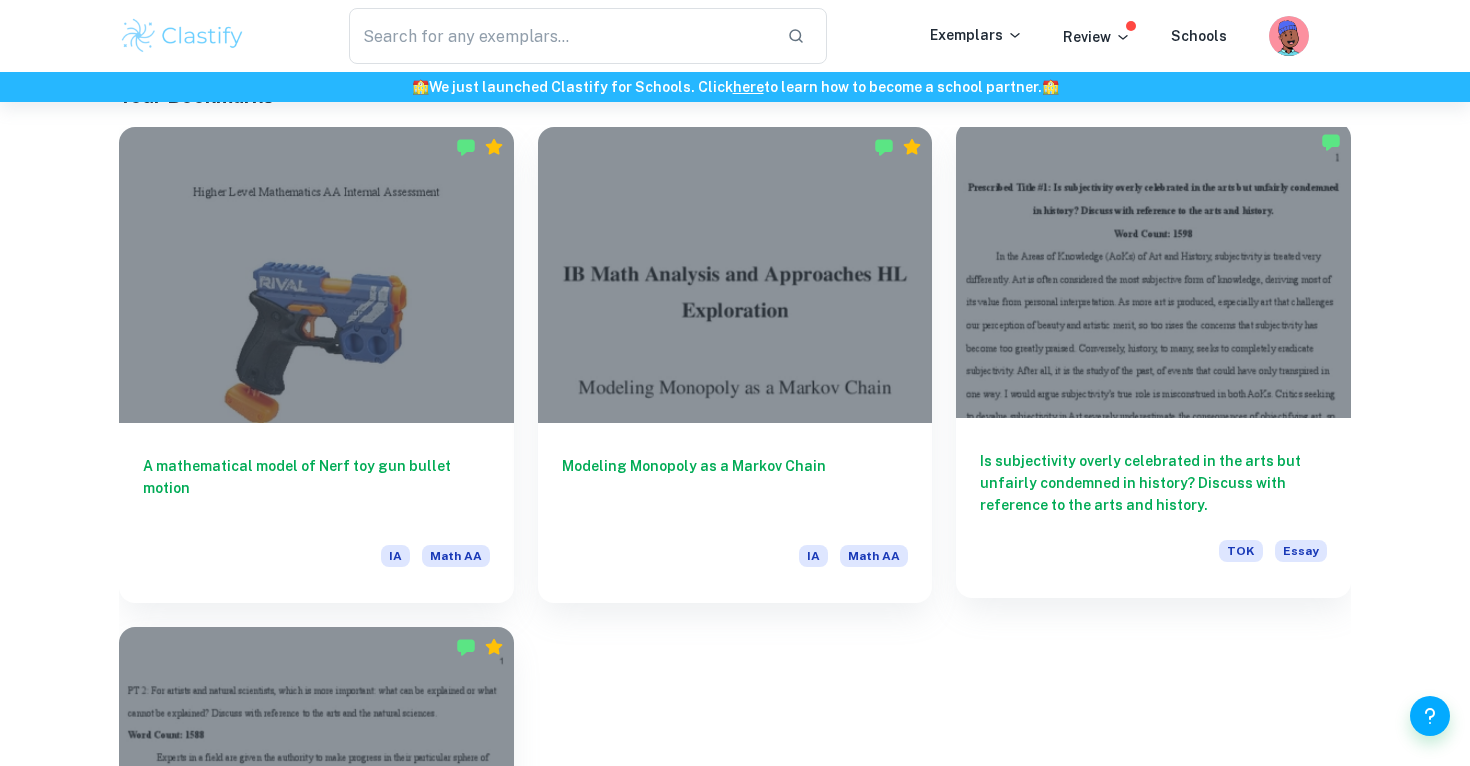click on "Is subjectivity overly celebrated in the arts but unfairly condemned in history? Discuss with reference to the arts and history." at bounding box center [1153, 483] 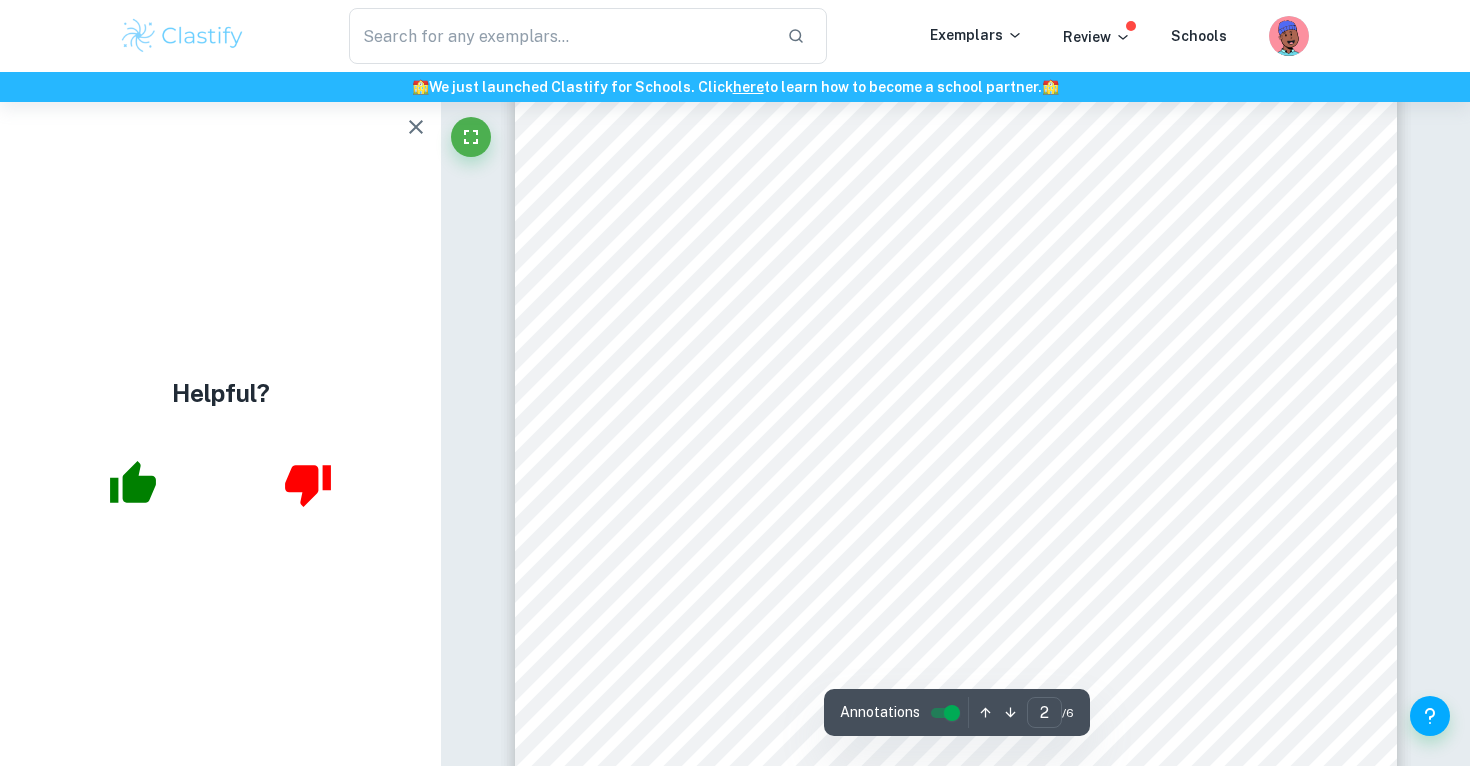 scroll, scrollTop: 1799, scrollLeft: 0, axis: vertical 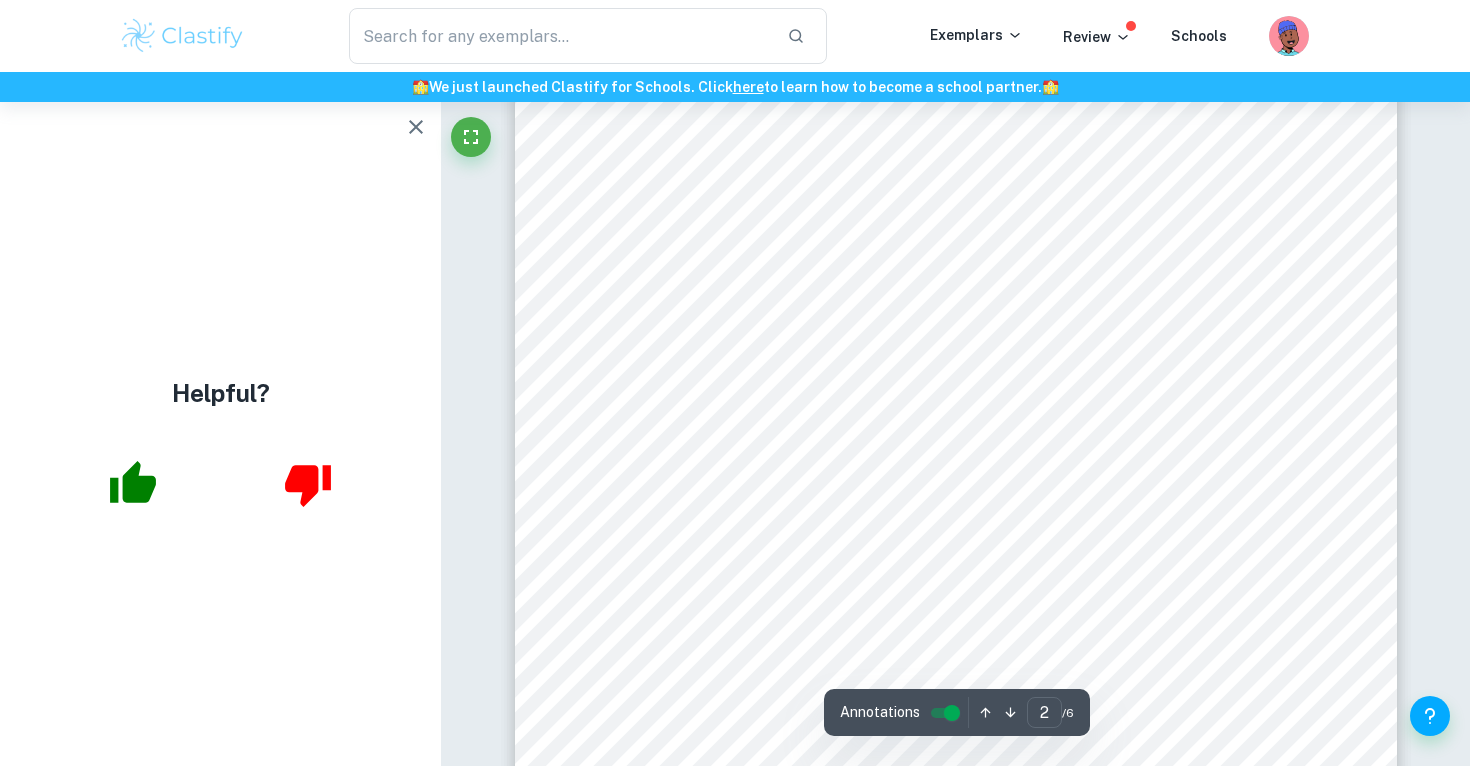 drag, startPoint x: 640, startPoint y: 405, endPoint x: 956, endPoint y: 467, distance: 322.02484 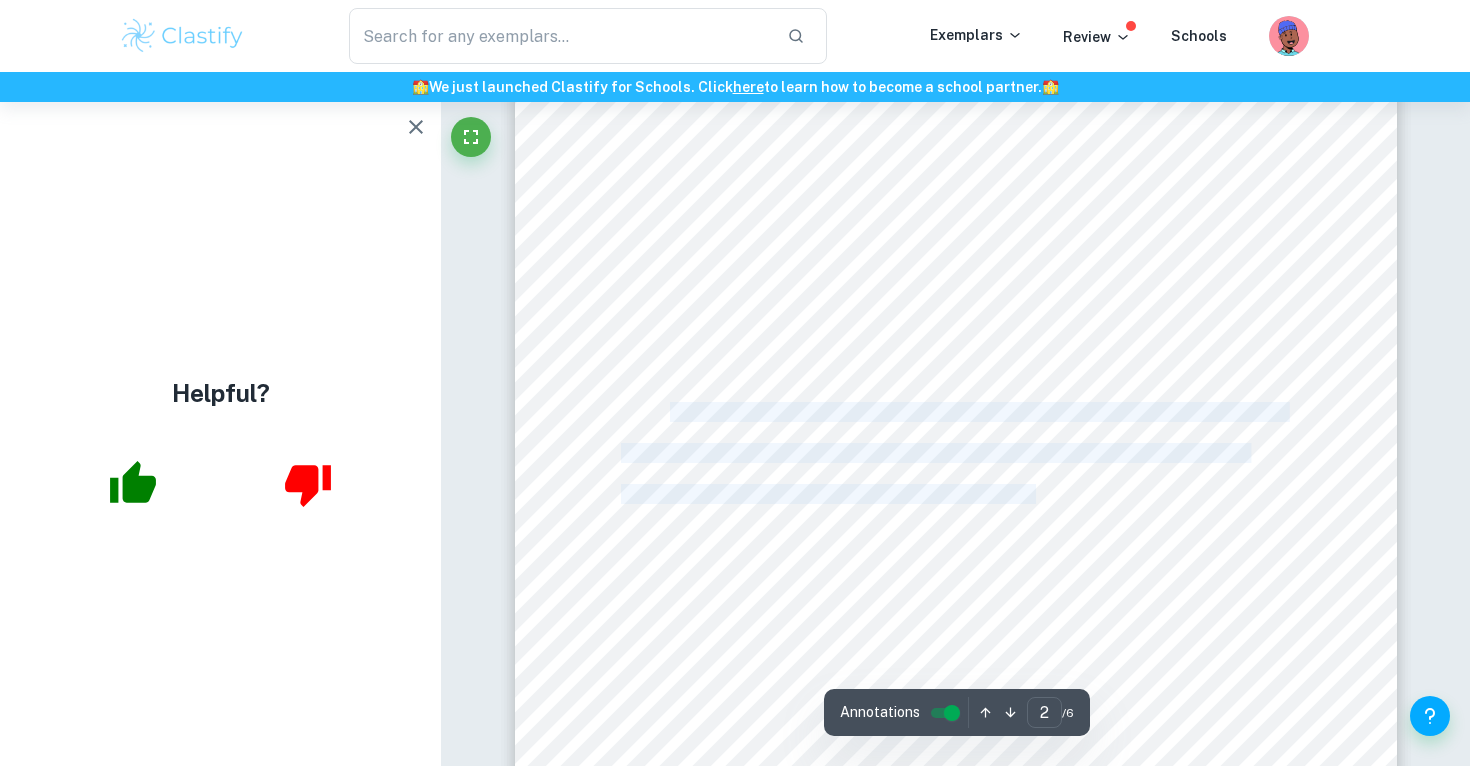 drag, startPoint x: 1032, startPoint y: 491, endPoint x: 673, endPoint y: 410, distance: 368.02444 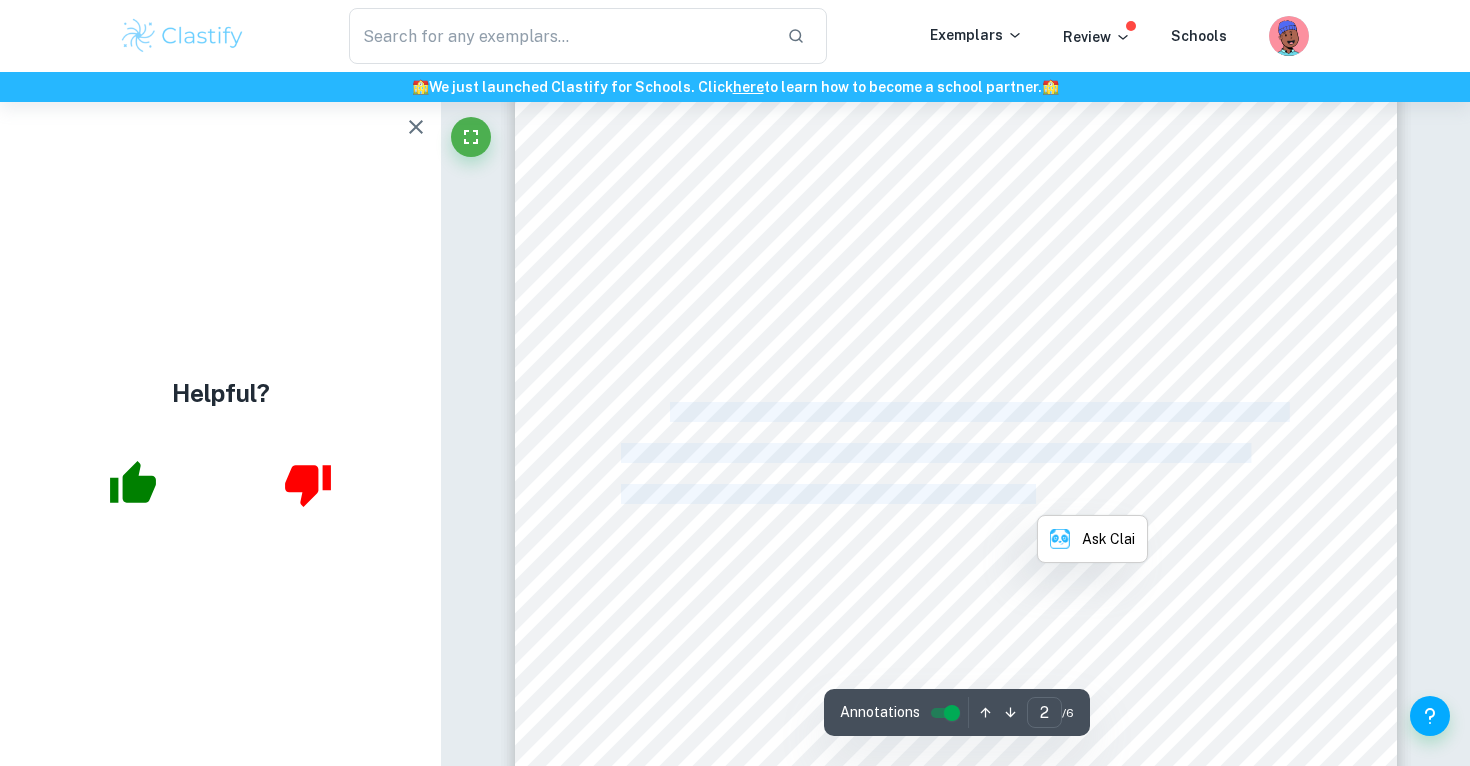 copy on "Another aspect that can be analyzed is subjectivity as it pertains to the reception of art, the audience. Subjectivity is rampant in the interpretation of art, yet that is what keeps it alive. It is certainly celebrated, but not overly celebrated. T" 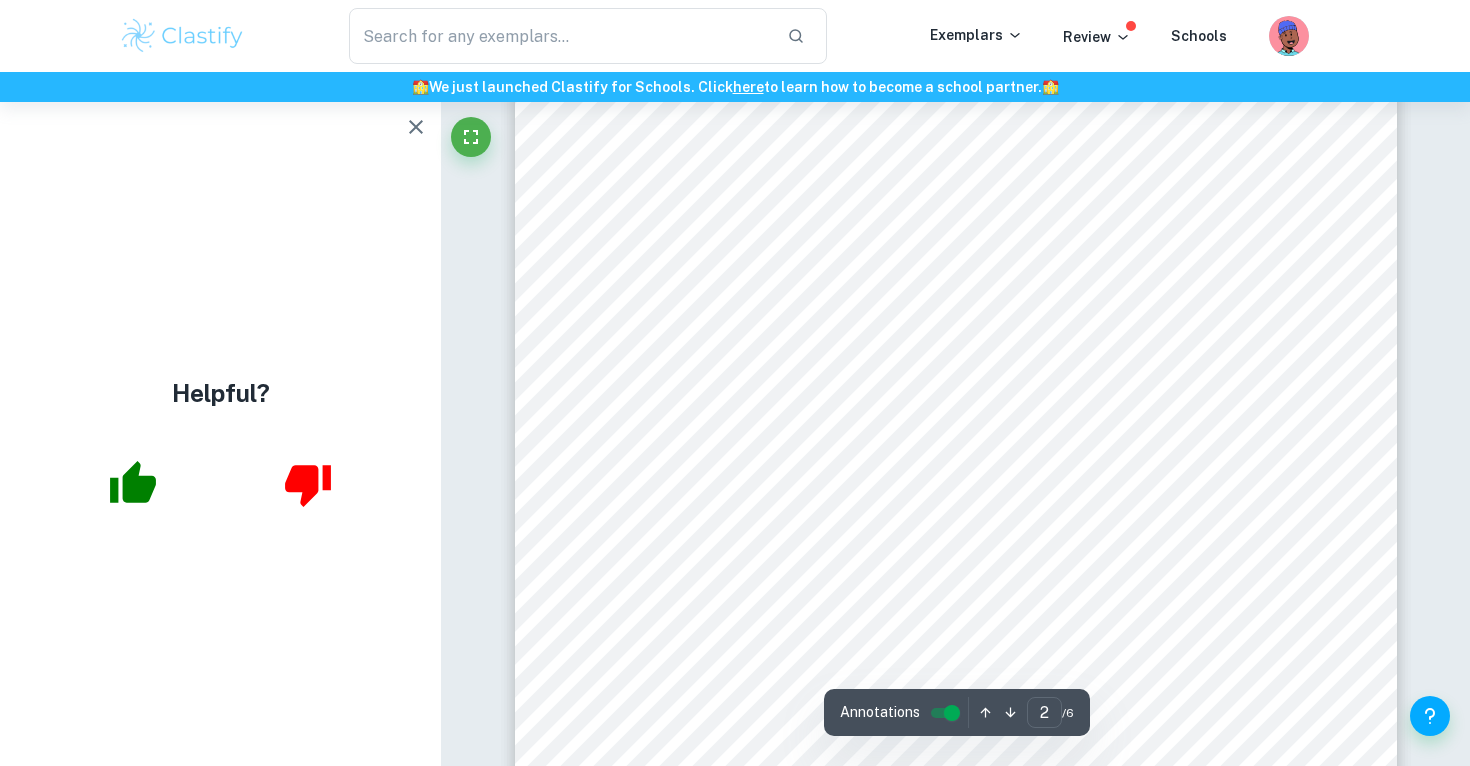 click on "2 objective of arts. However, many artistic liberties were taken in the creation of the photograph in the form of lighting and framing. This is made especially evident when looking at a photo taken by John Rooney, who was inches beside Leifer, yet took a completely different photo (Mondy, 2015). Rooney9s photo was taken in natural lighting, in landscape form. Leifer9s photo was taken in colour, with Ali centered, a backdrop of cigar haze visible behind him. All these subtle artistic choices set his photo apart from Rooney9s. However, there are still objective elements embedded within these artistic choices. Leifer9s use of centering is particularly effective in catching the audience9s attention as the human eye is naturally drawn to what is in front of us (Descours, 2017). Photographers can capitalize on objective facts to do with visual perception to create aesthetically pleasing images. Despite this, some photographers seek to purposefully defy the convention of centering subjects in made by the artist." at bounding box center [956, 346] 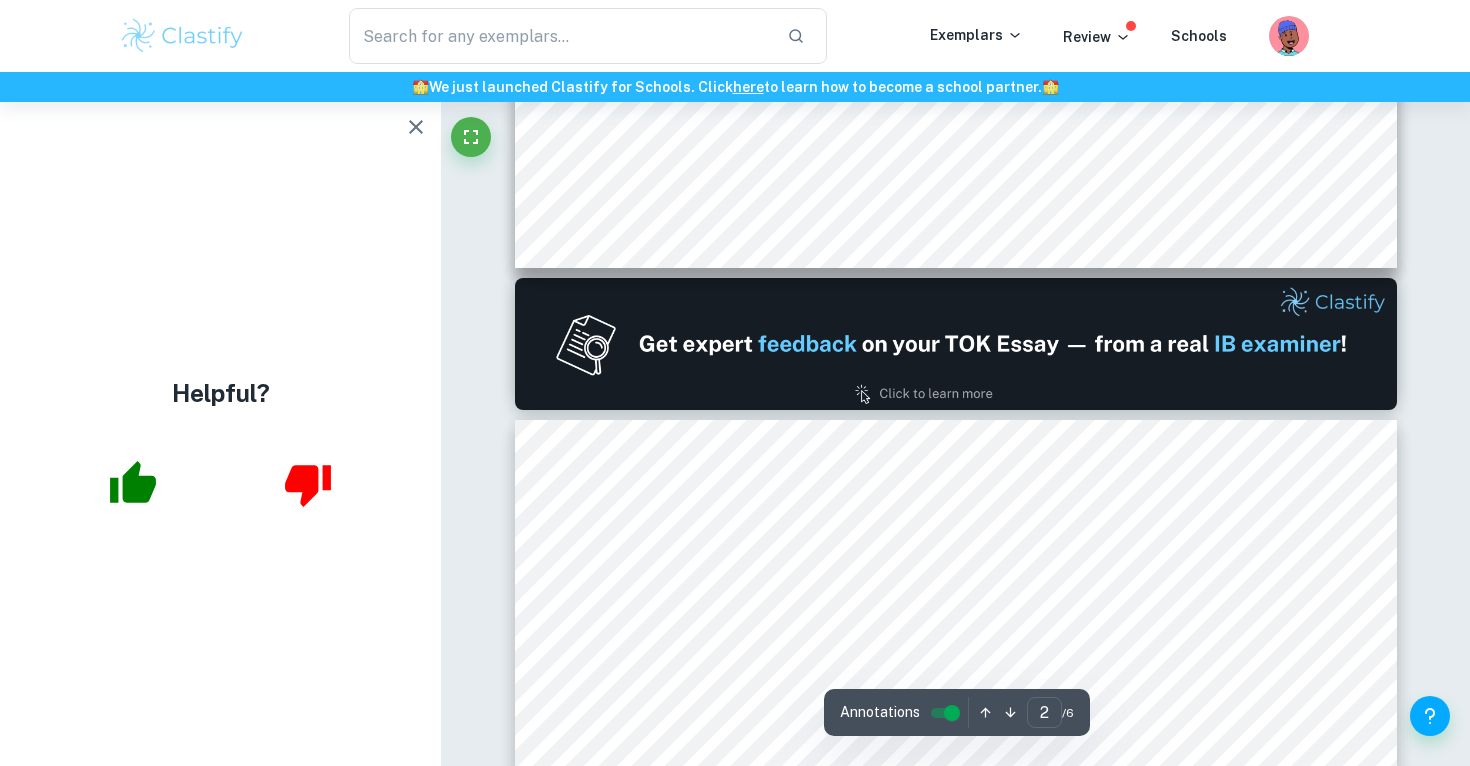 type on "1" 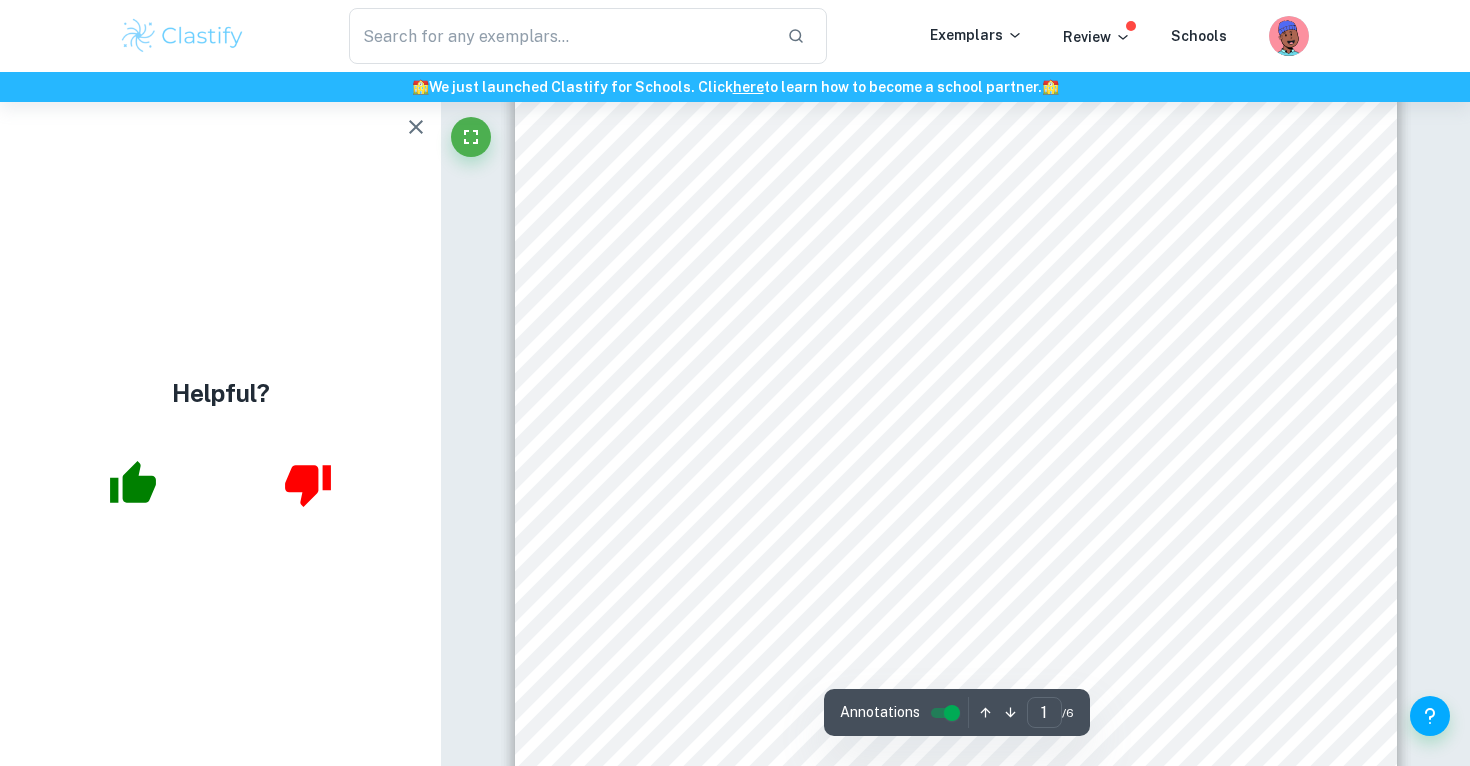 scroll, scrollTop: 0, scrollLeft: 0, axis: both 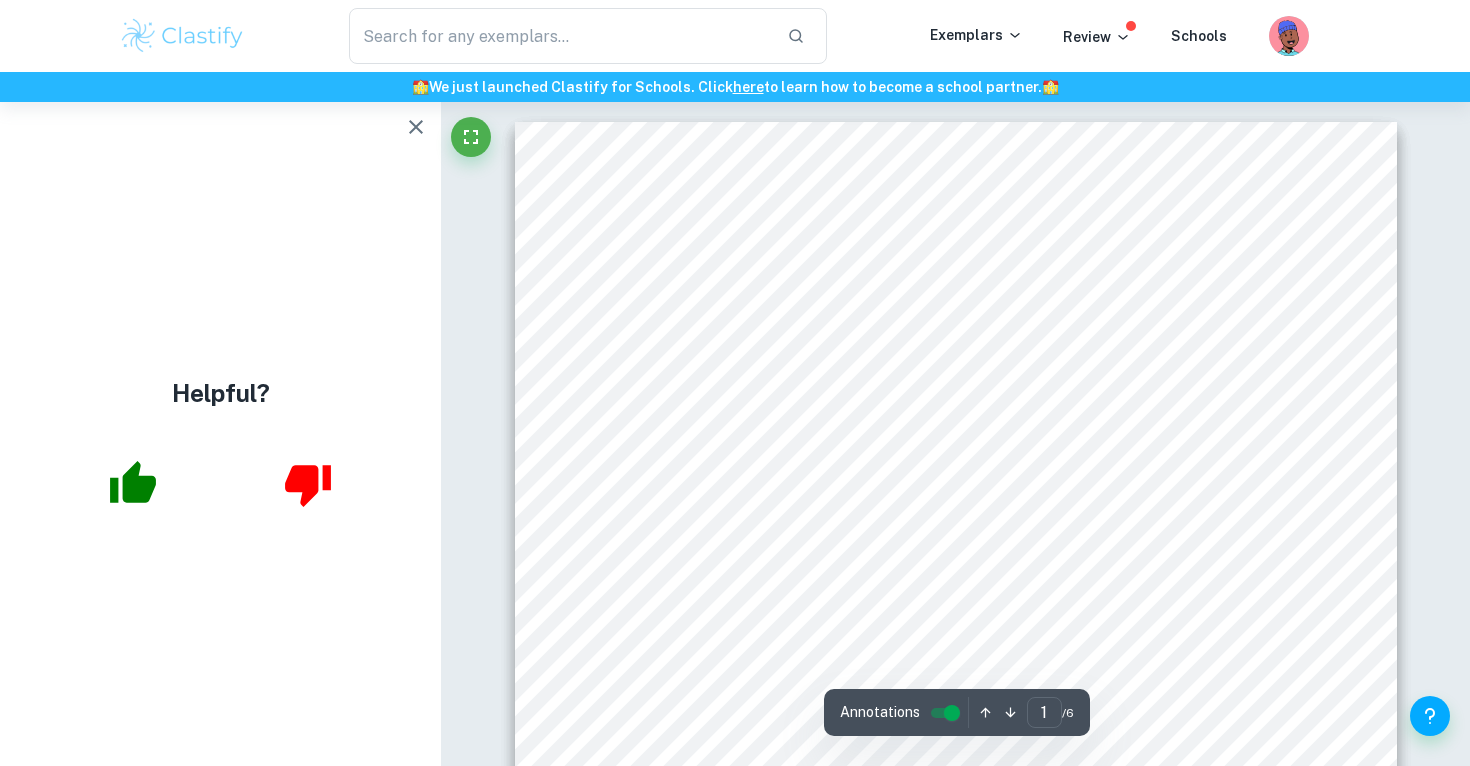 click 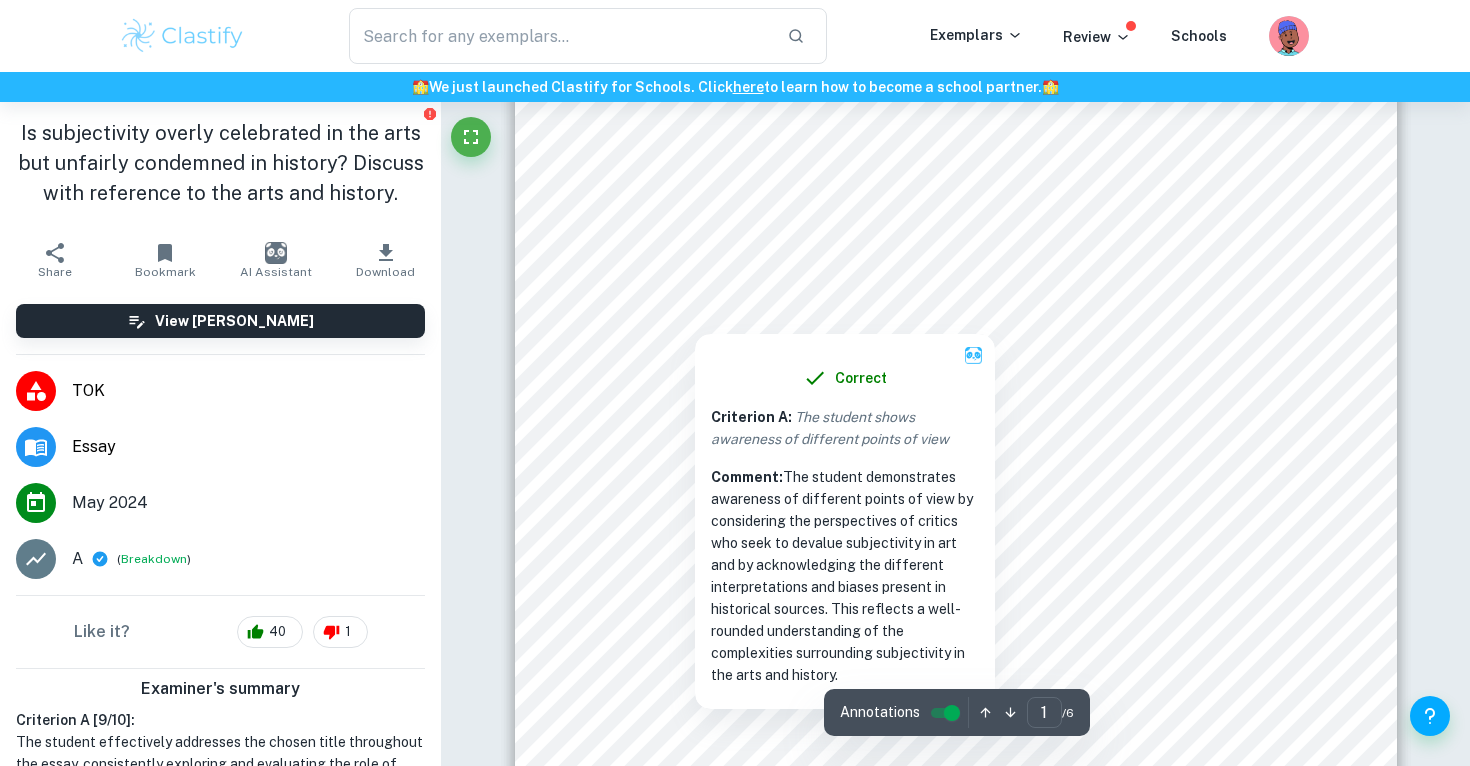 scroll, scrollTop: 533, scrollLeft: 0, axis: vertical 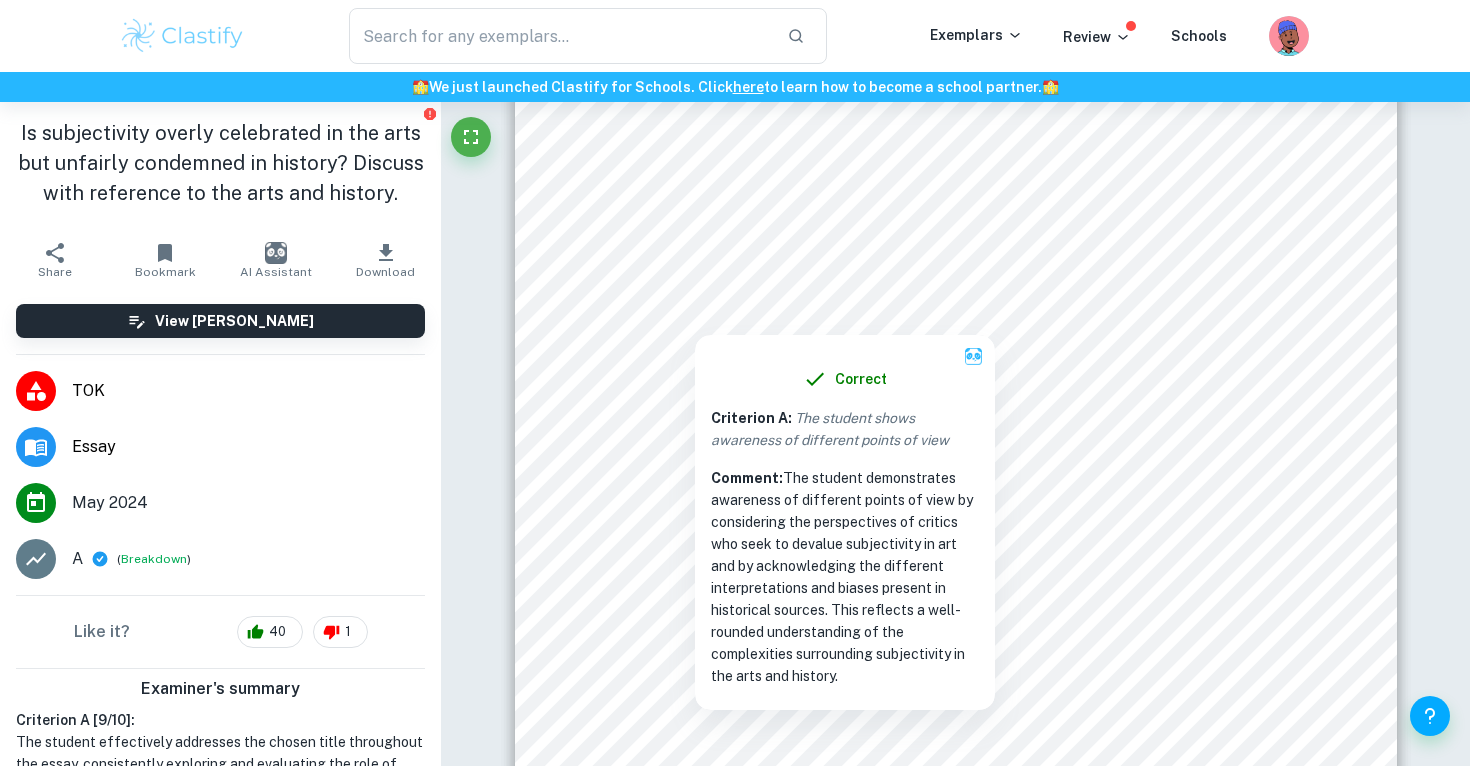 drag, startPoint x: 797, startPoint y: 473, endPoint x: 932, endPoint y: 670, distance: 238.81792 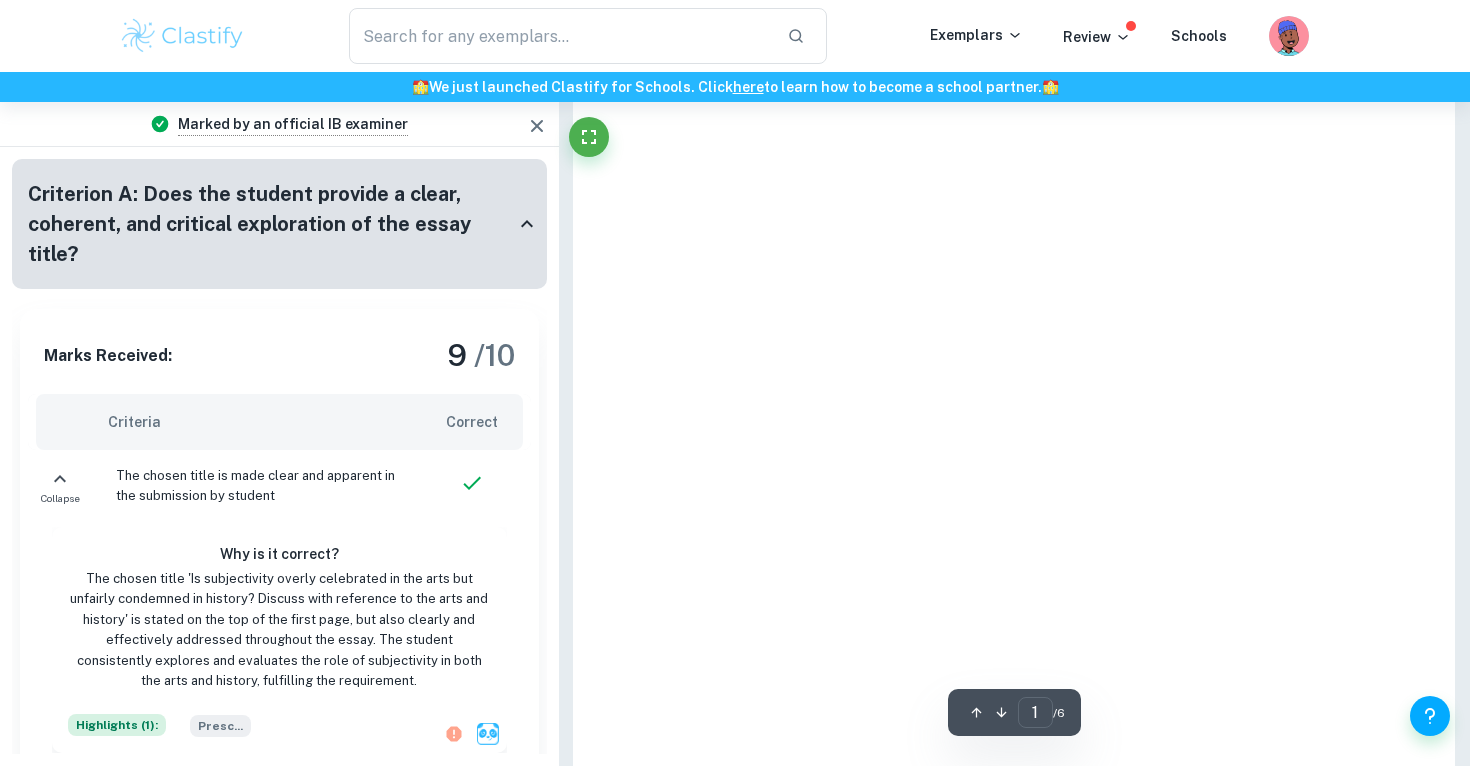scroll, scrollTop: 1946, scrollLeft: 0, axis: vertical 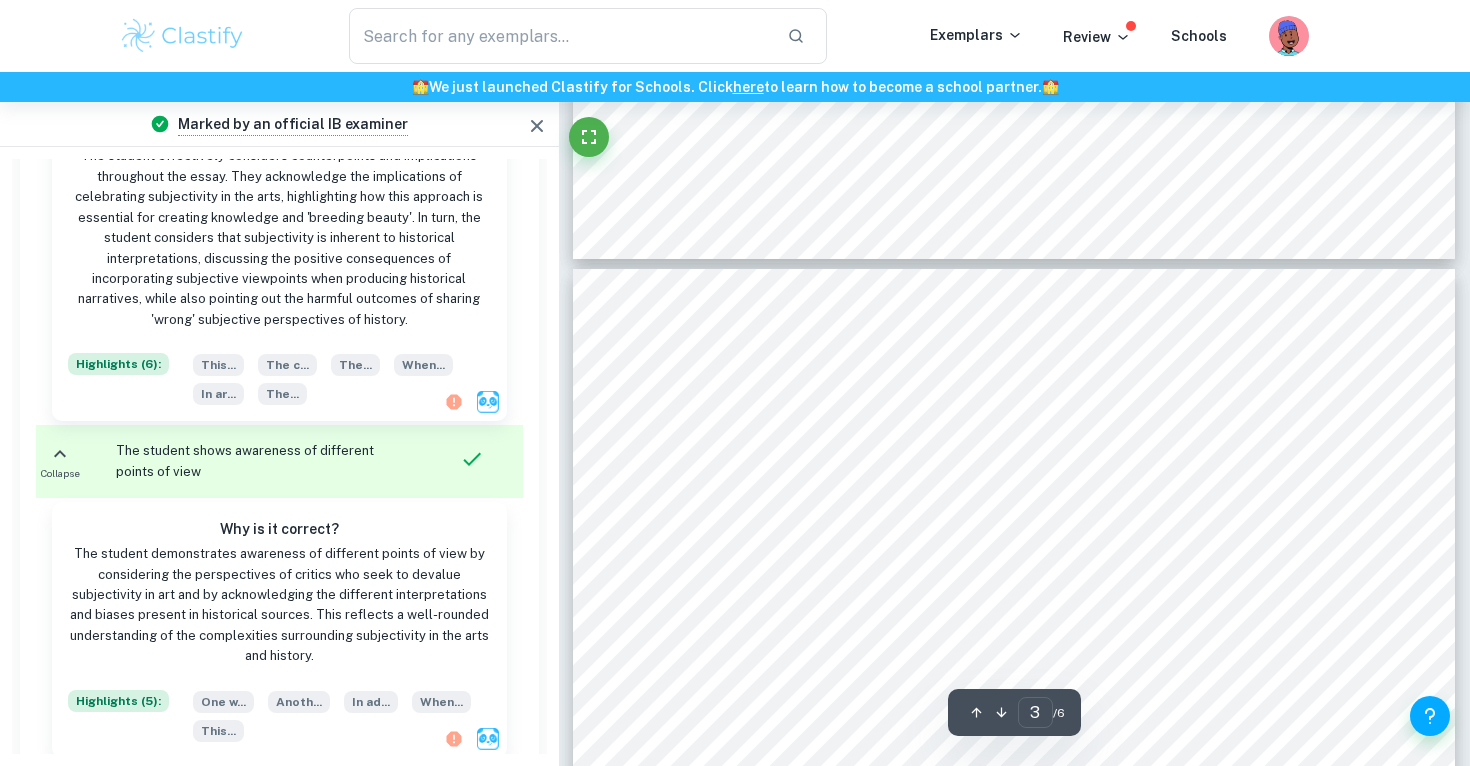 click on "2 objective of arts. However, many artistic liberties were taken in the creation of the photograph in the form of lighting and framing. This is made especially evident when looking at a photo taken by John Rooney, who was inches beside Leifer, yet took a completely different photo (Mondy, 2015). Rooney9s photo was taken in natural lighting, in landscape form. Leifer9s photo was taken in colour, with Ali centered, a backdrop of cigar haze visible behind him. All these subtle artistic choices set his photo apart from Rooney9s. However, there are still objective elements embedded within these artistic choices. Leifer9s use of centering is particularly effective in catching the audience9s attention as the human eye is naturally drawn to what is in front of us (Descours, 2017). Photographers can capitalize on objective facts to do with visual perception to create aesthetically pleasing images. Despite this, some photographers seek to purposefully defy the convention of centering subjects in made by the artist." at bounding box center [1014, -364] 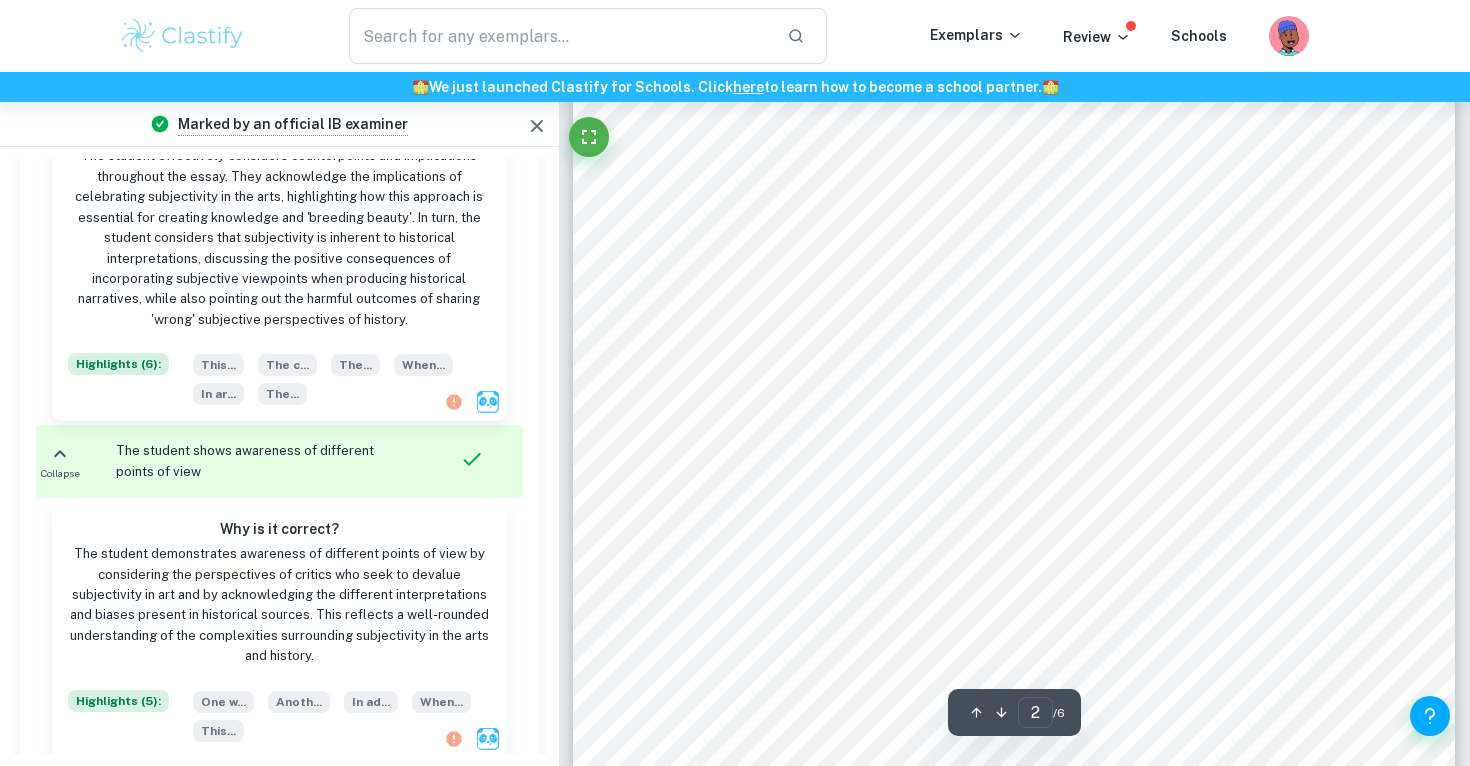 type on "1" 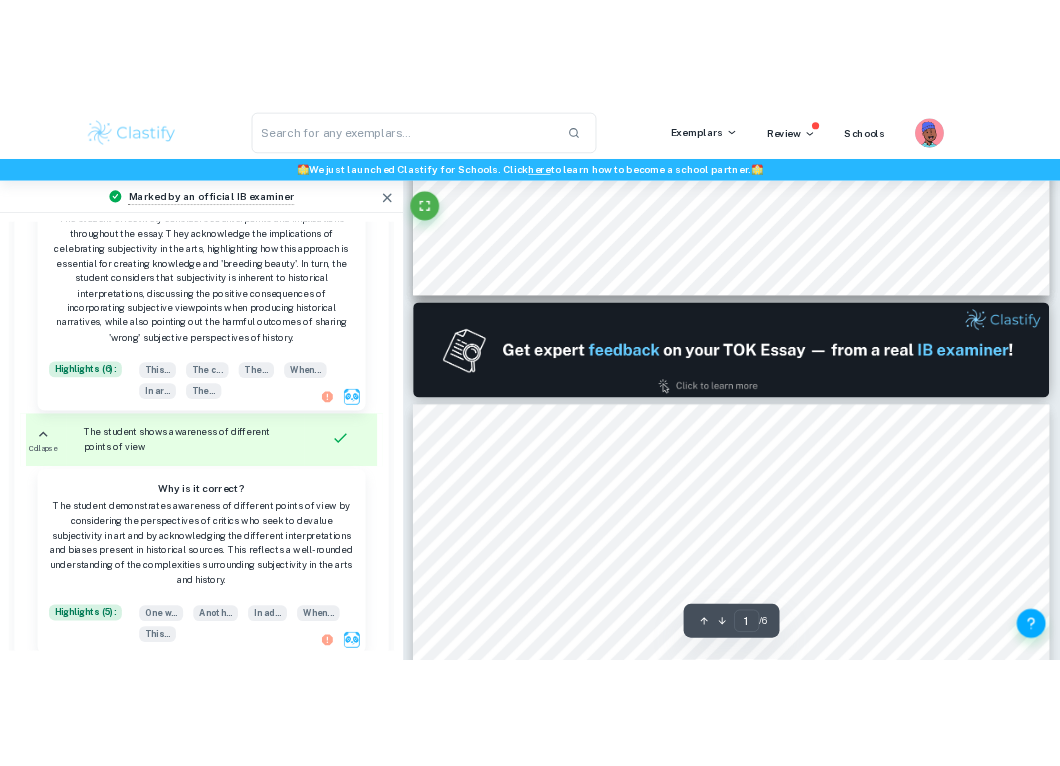 scroll, scrollTop: 678, scrollLeft: 0, axis: vertical 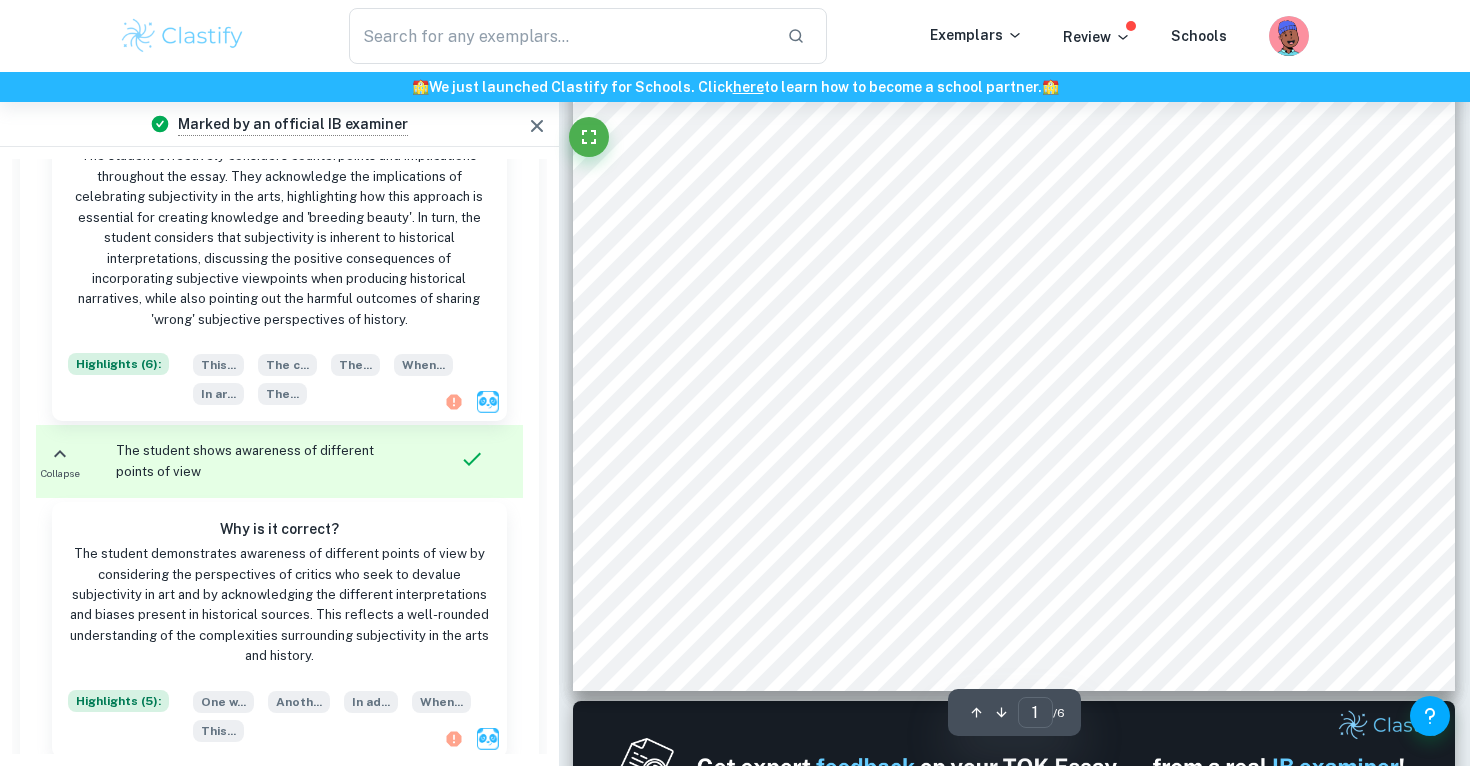 click 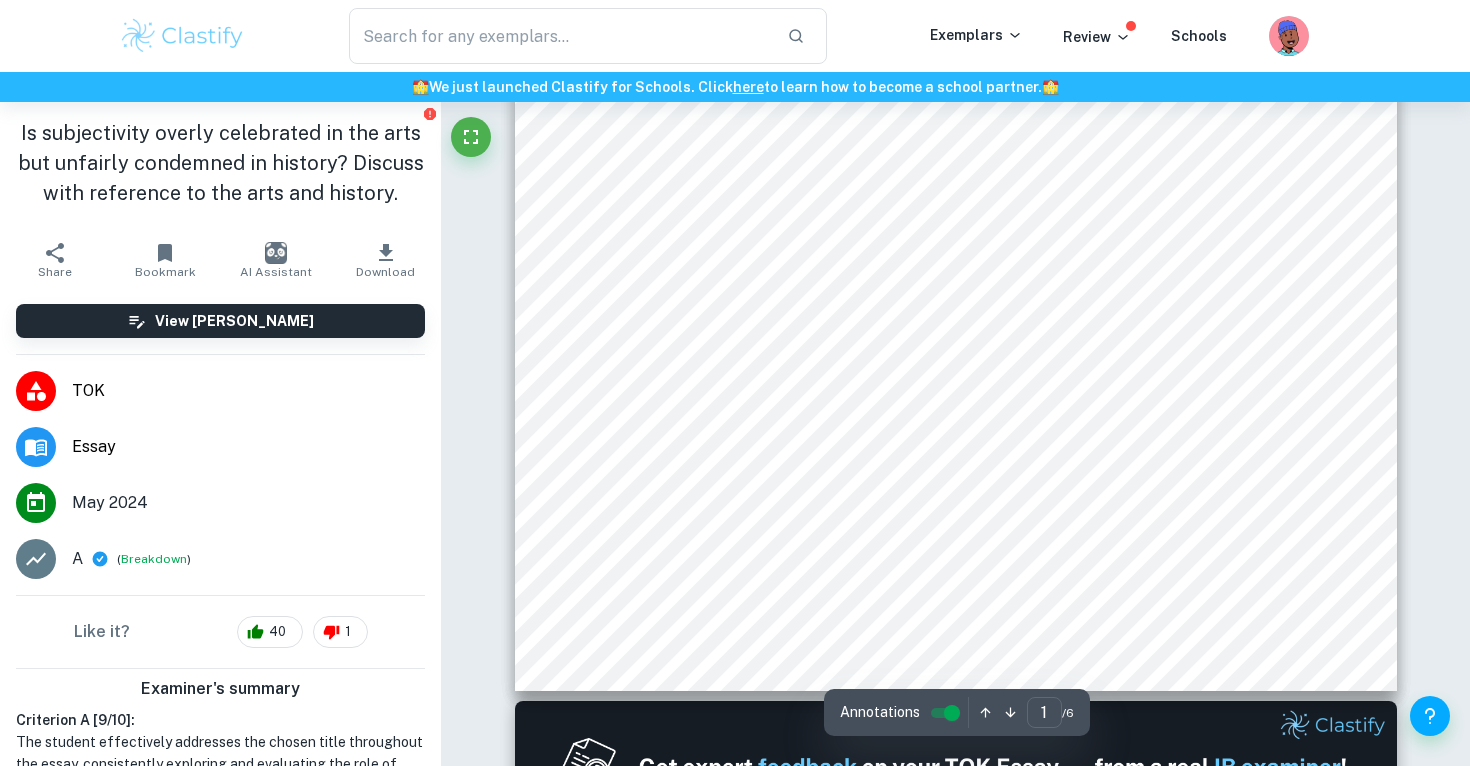 click on "Download" at bounding box center (386, 260) 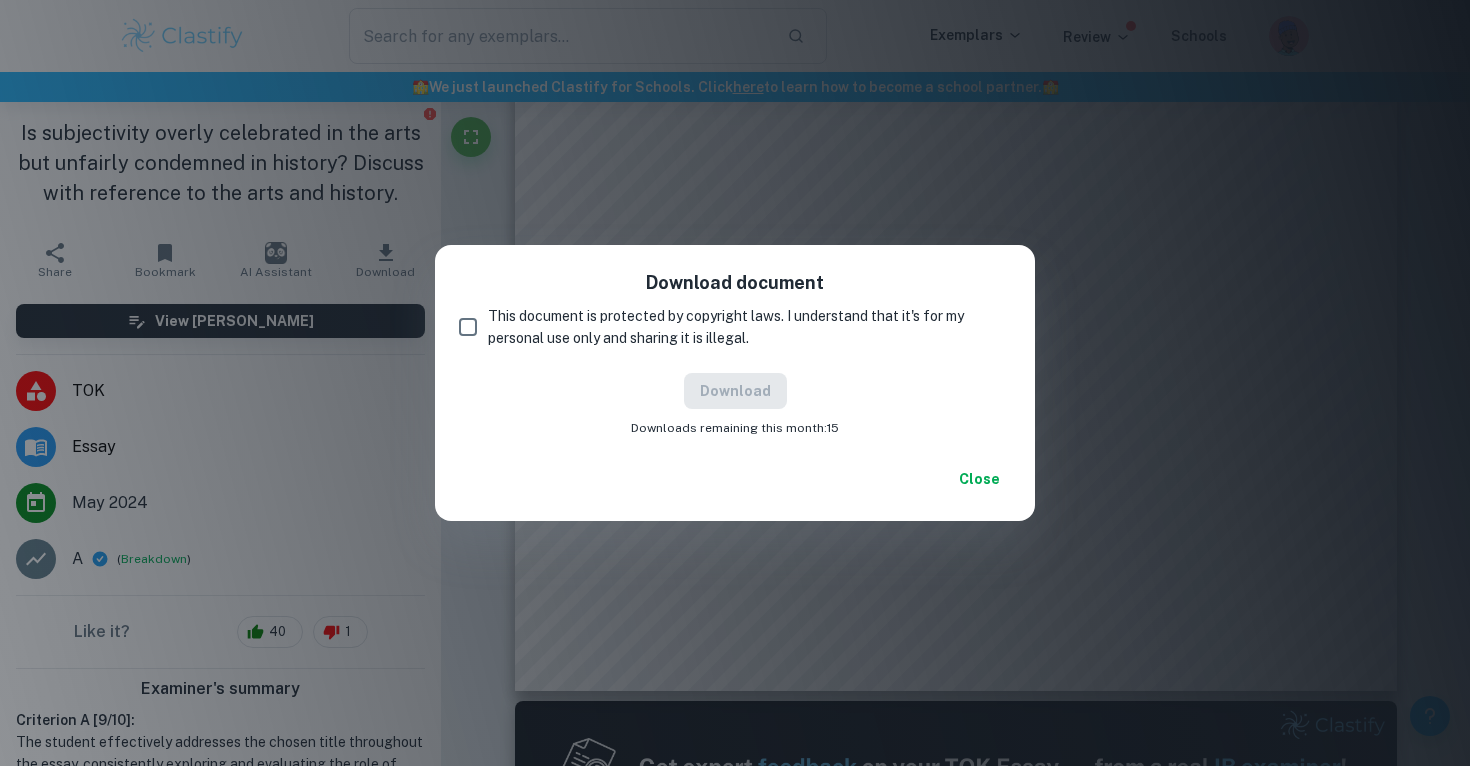 click on "This document is protected by copyright laws. I understand that it's for my personal use only and sharing it is illegal." at bounding box center [468, 327] 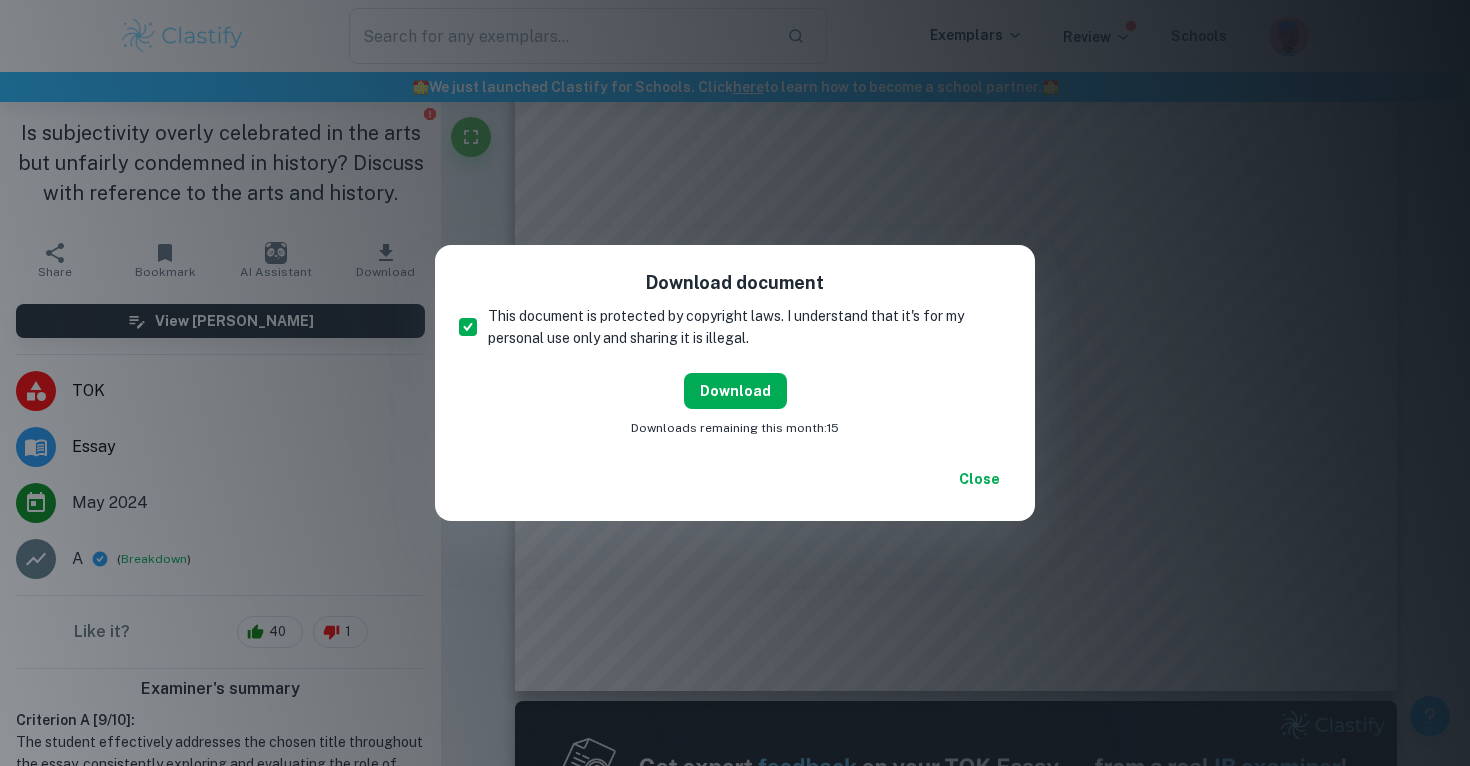 click on "Download" at bounding box center [735, 391] 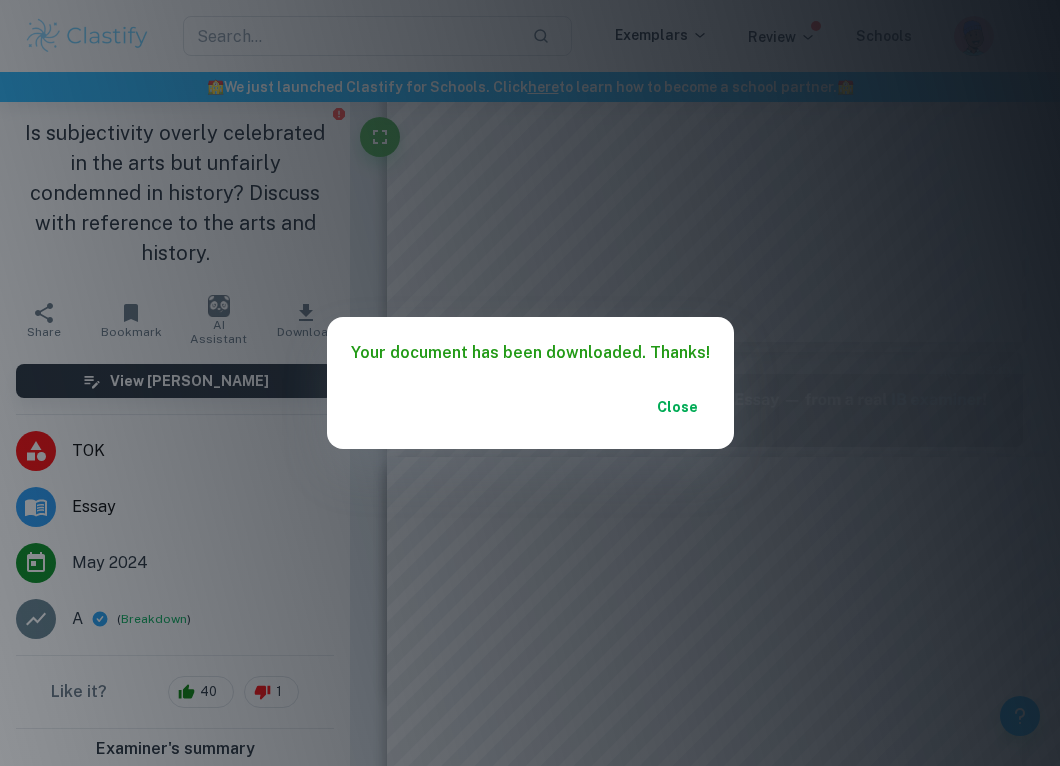 type on "1" 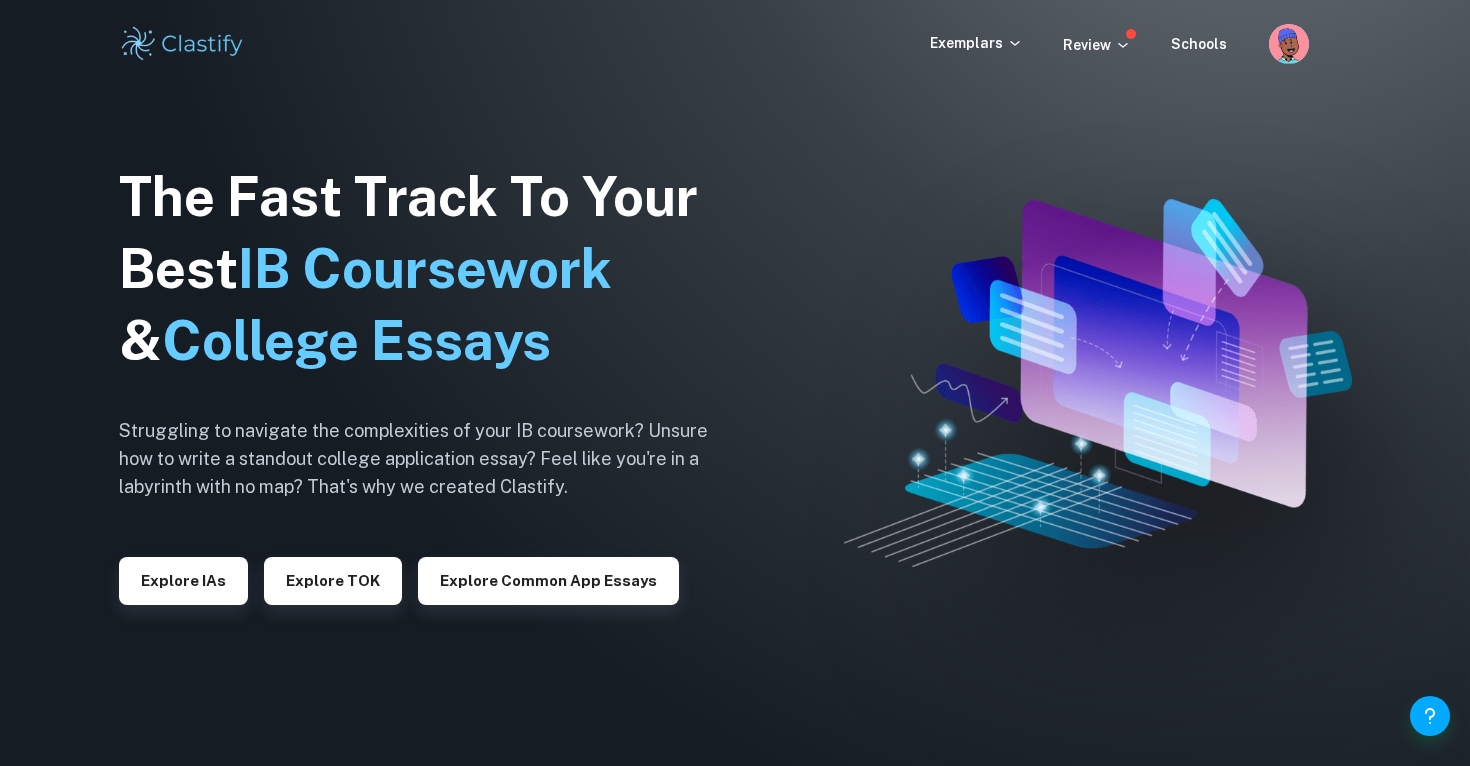 scroll, scrollTop: 0, scrollLeft: 0, axis: both 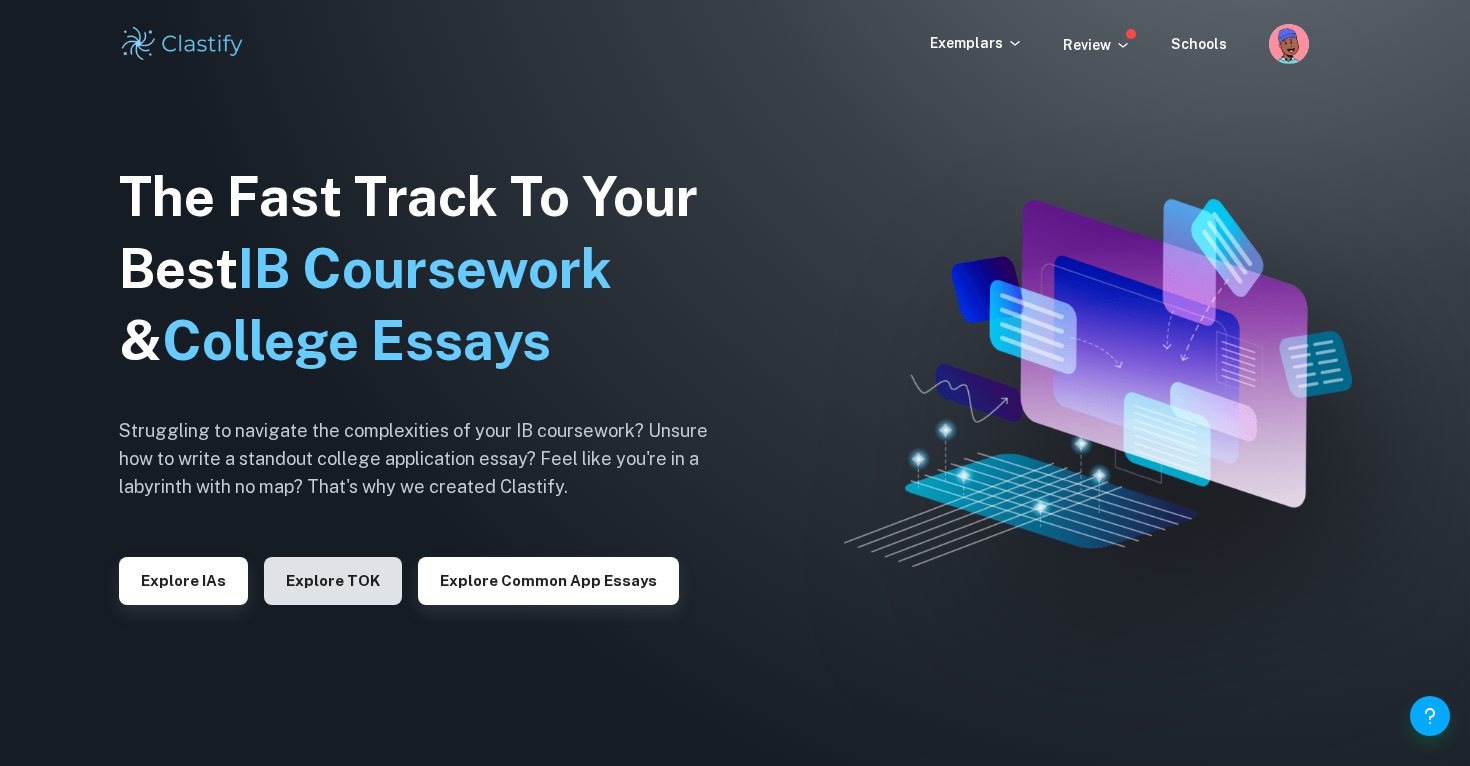click on "Explore TOK" at bounding box center [333, 581] 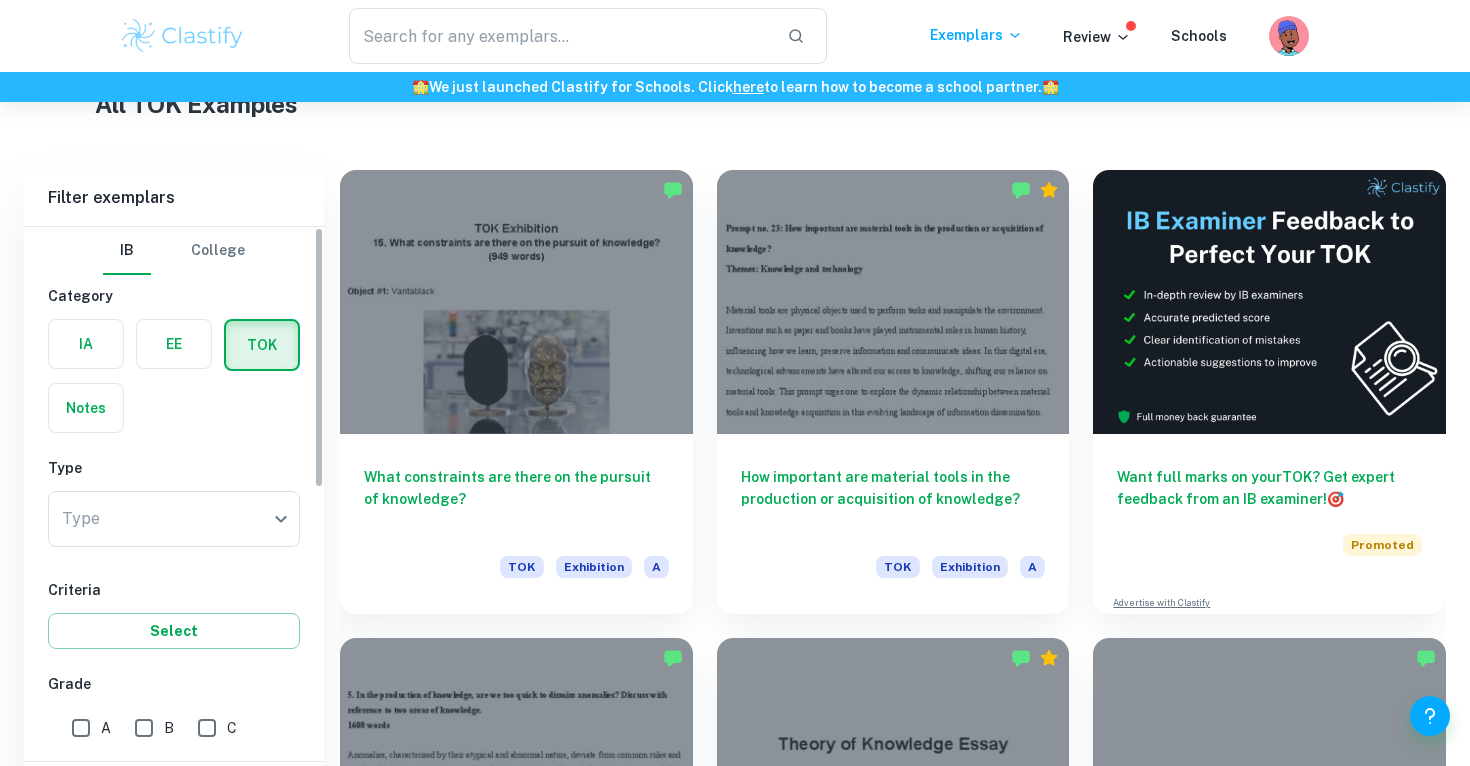 scroll, scrollTop: 601, scrollLeft: 0, axis: vertical 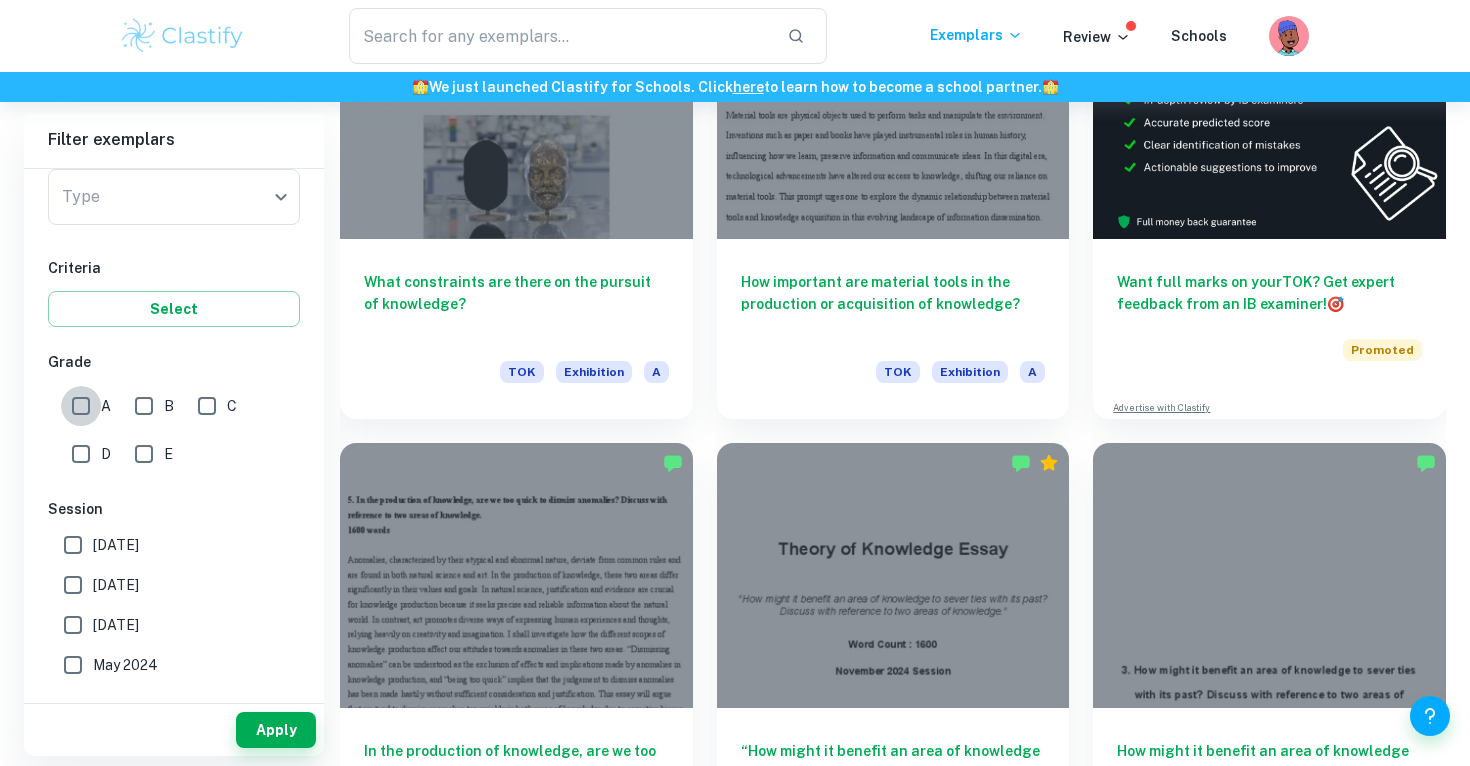 click on "A" at bounding box center (81, 406) 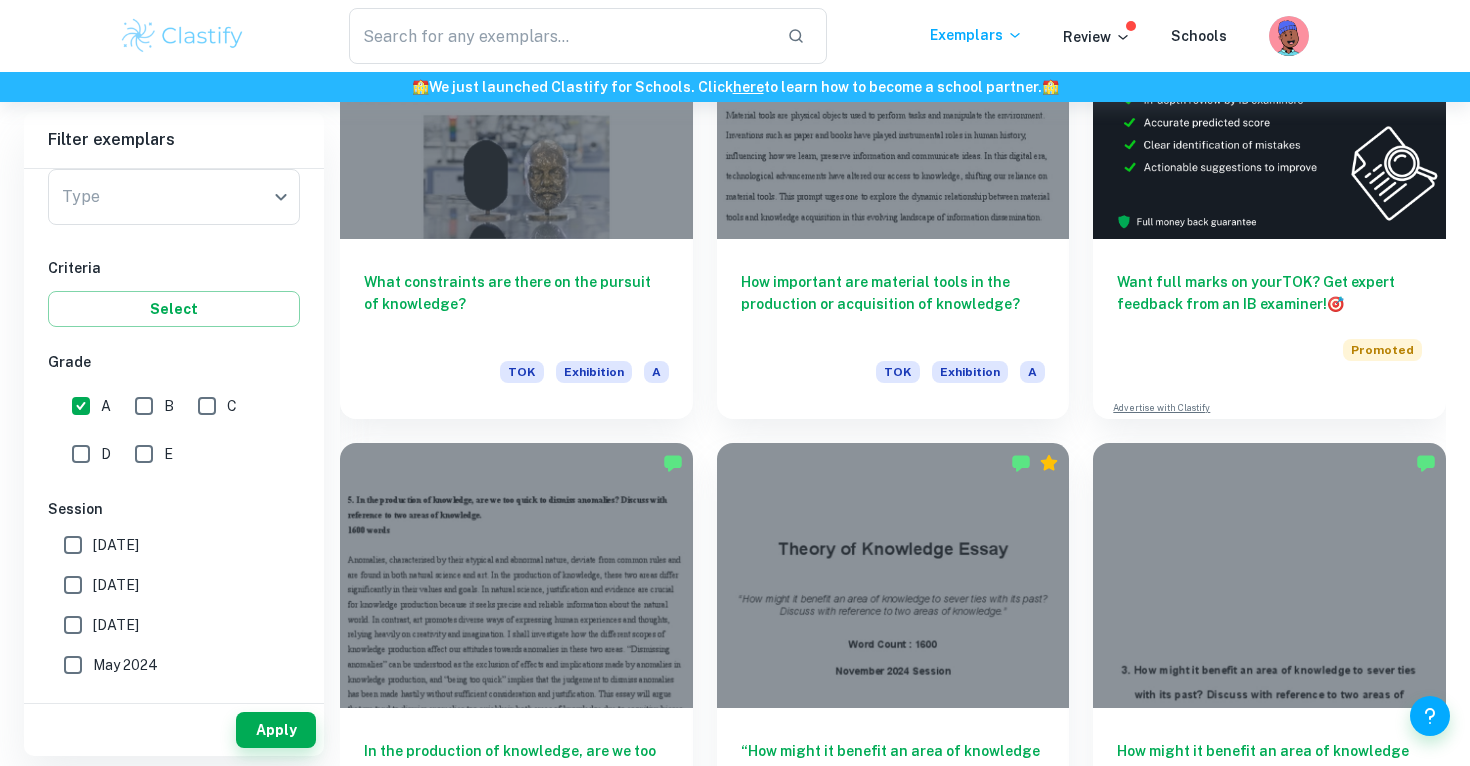 click on "[DATE]" at bounding box center [73, 585] 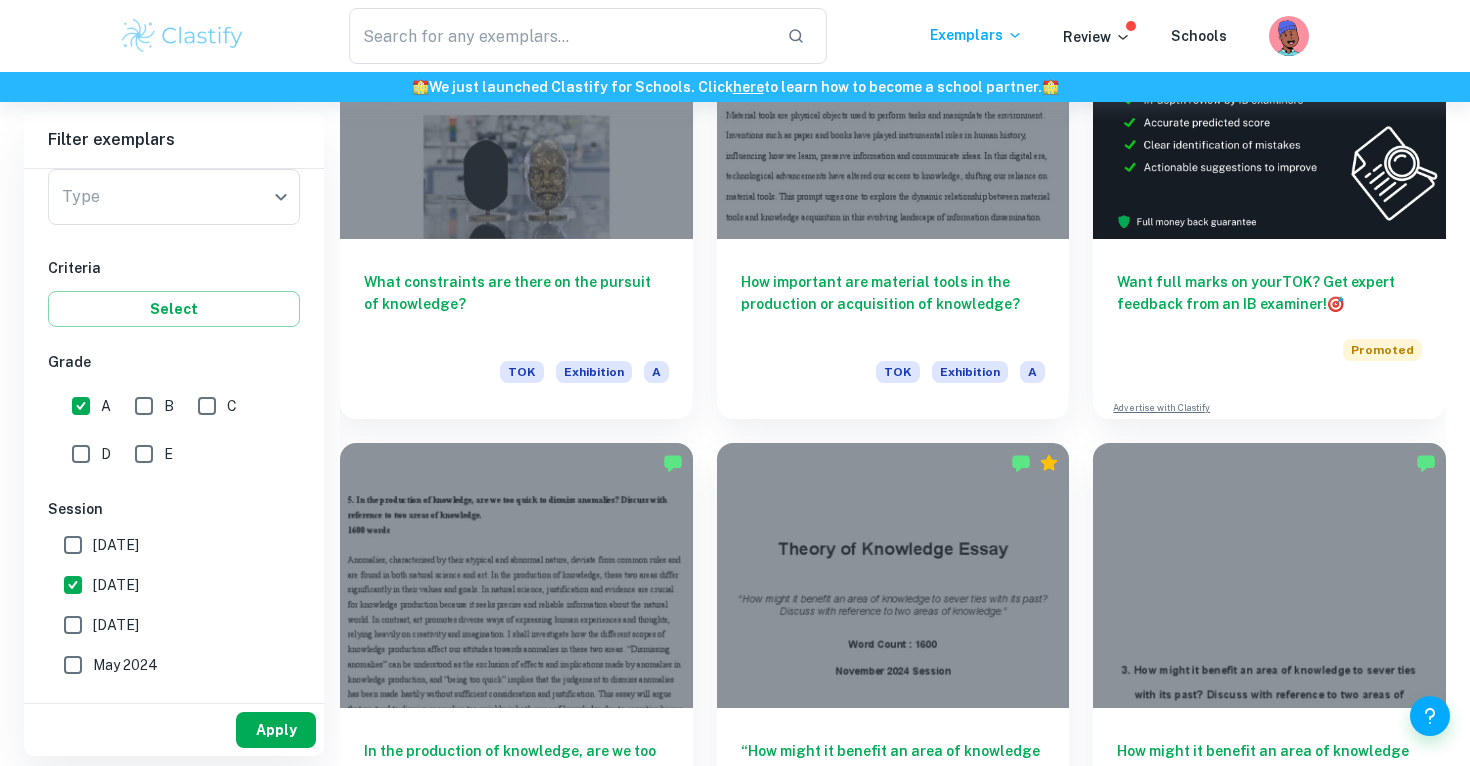 click on "Apply" at bounding box center [276, 730] 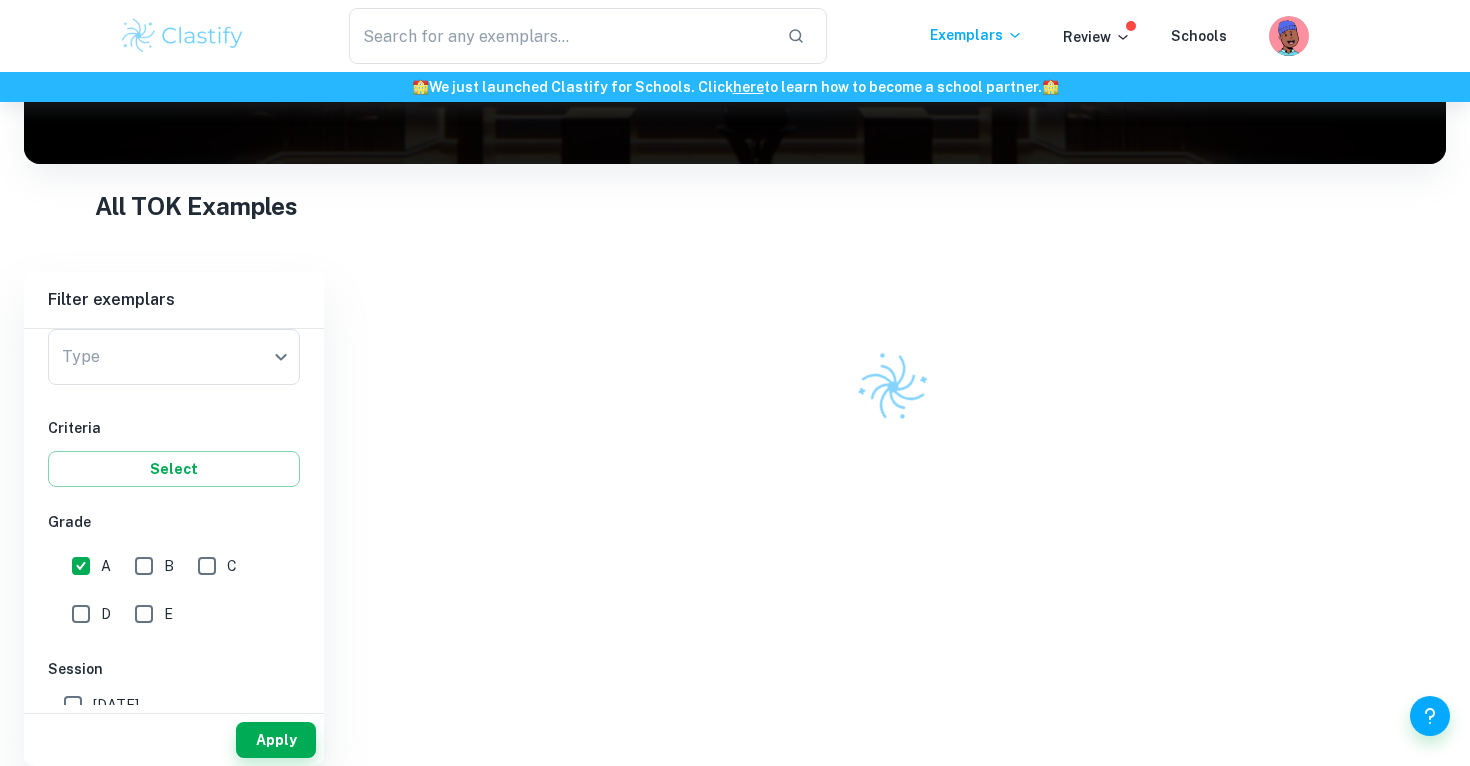 scroll, scrollTop: 601, scrollLeft: 0, axis: vertical 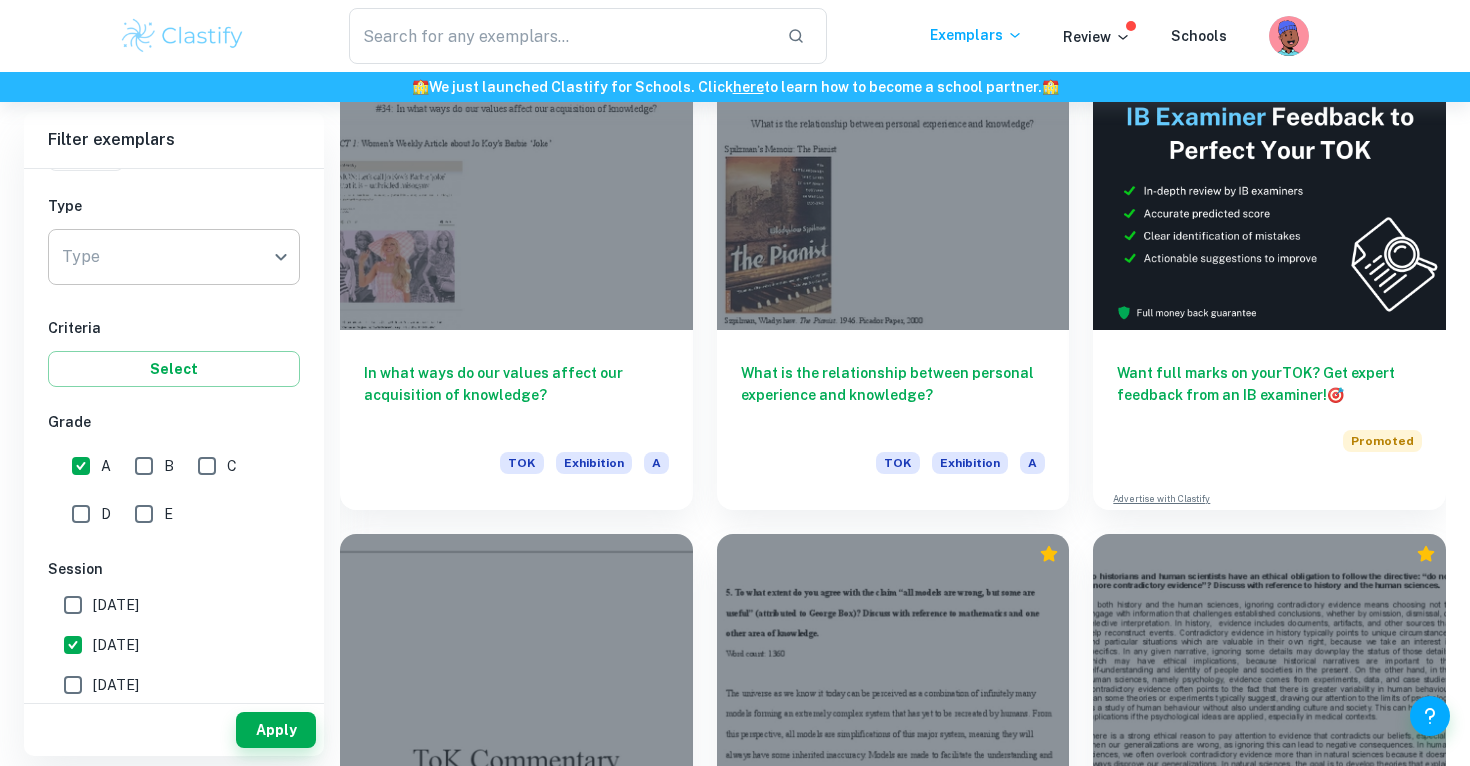 click on "We value your privacy We use cookies to enhance your browsing experience, serve personalised ads or content, and analyse our traffic. By clicking "Accept All", you consent to our use of cookies.   Cookie Policy Customise   Reject All   Accept All   Customise Consent Preferences   We use cookies to help you navigate efficiently and perform certain functions. You will find detailed information about all cookies under each consent category below. The cookies that are categorised as "Necessary" are stored on your browser as they are essential for enabling the basic functionalities of the site. ...  Show more For more information on how Google's third-party cookies operate and handle your data, see:   Google Privacy Policy Necessary Always Active Necessary cookies are required to enable the basic features of this site, such as providing secure log-in or adjusting your consent preferences. These cookies do not store any personally identifiable data. Functional Analytics Performance Advertisement Uncategorised" at bounding box center (735, -25) 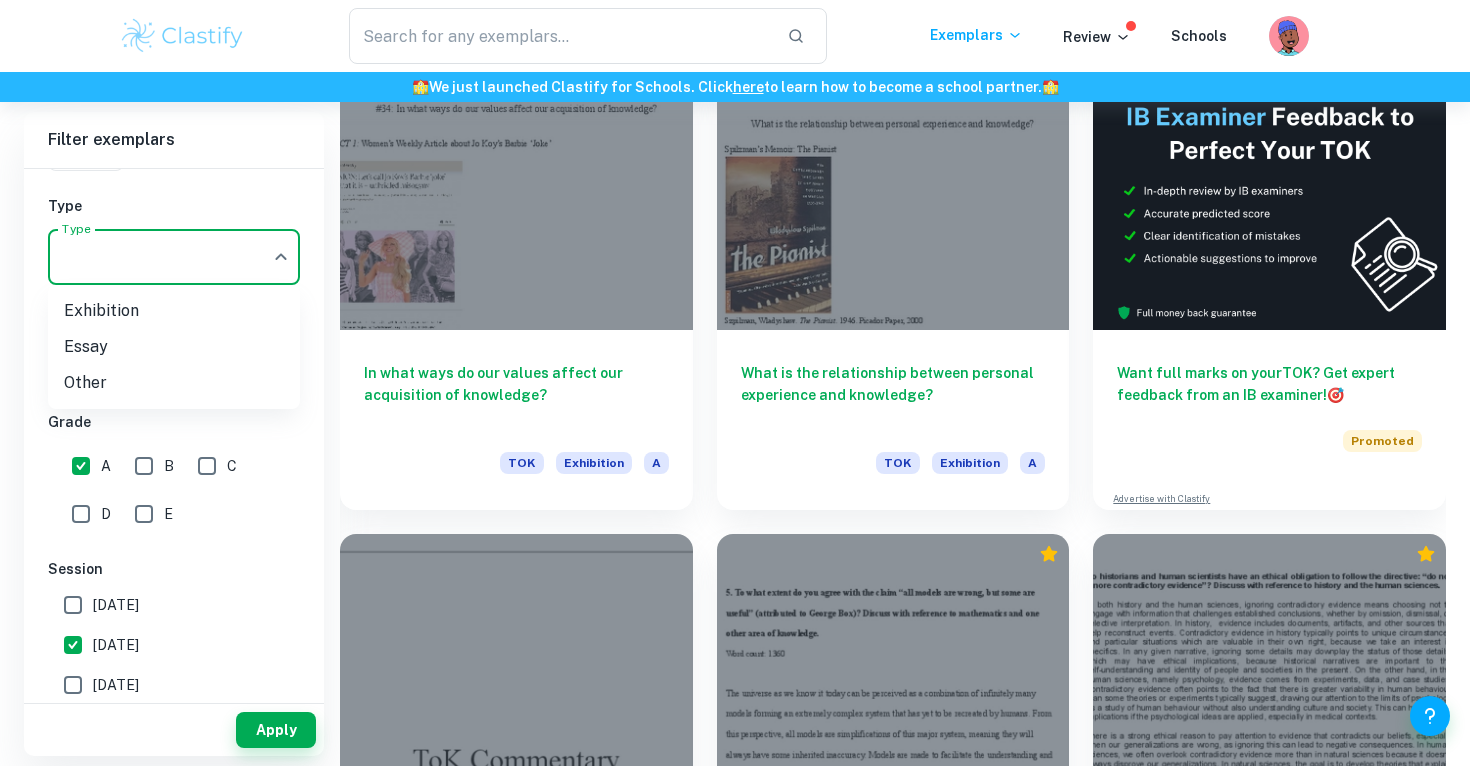 click on "Essay" at bounding box center (174, 347) 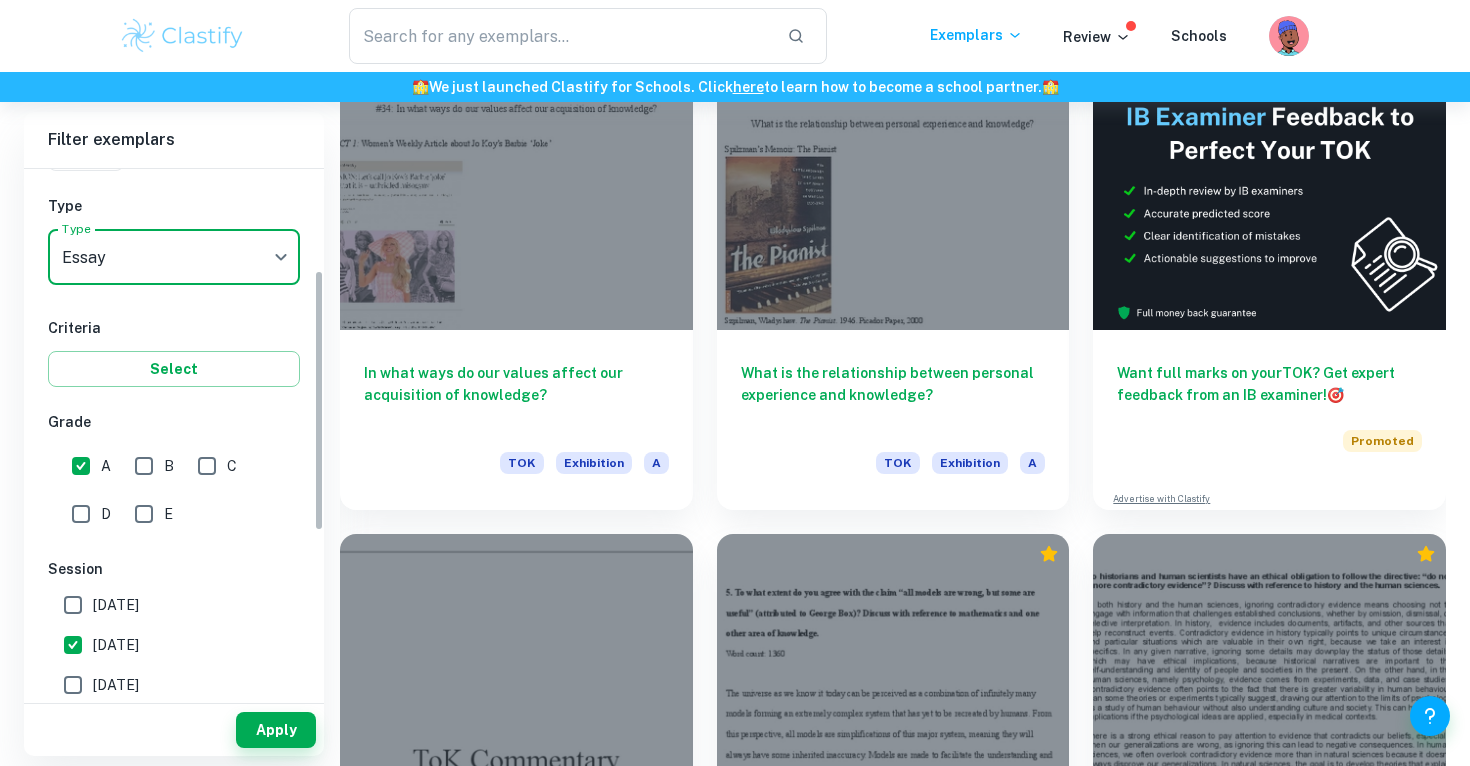 click on "[DATE]" at bounding box center [73, 605] 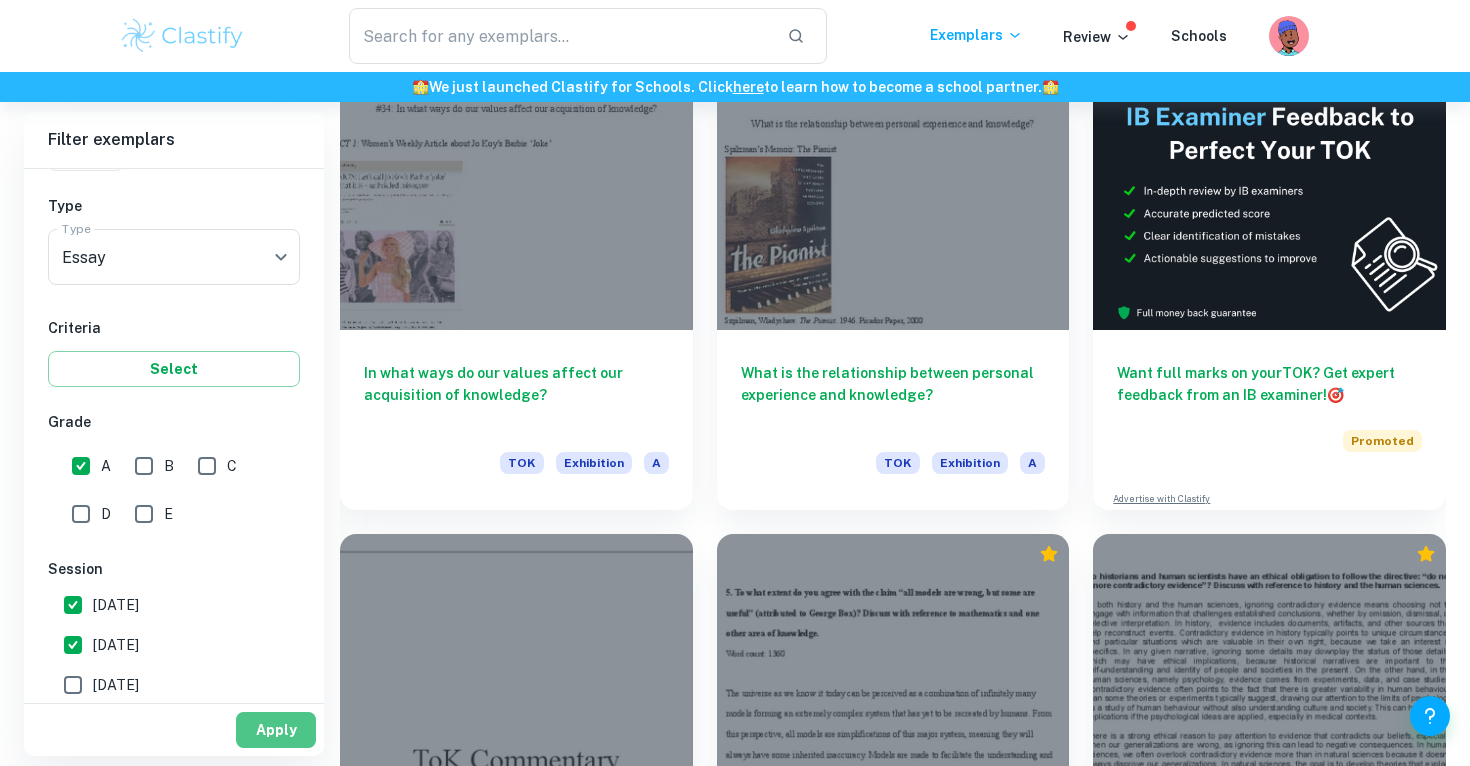 click on "Apply" at bounding box center [276, 730] 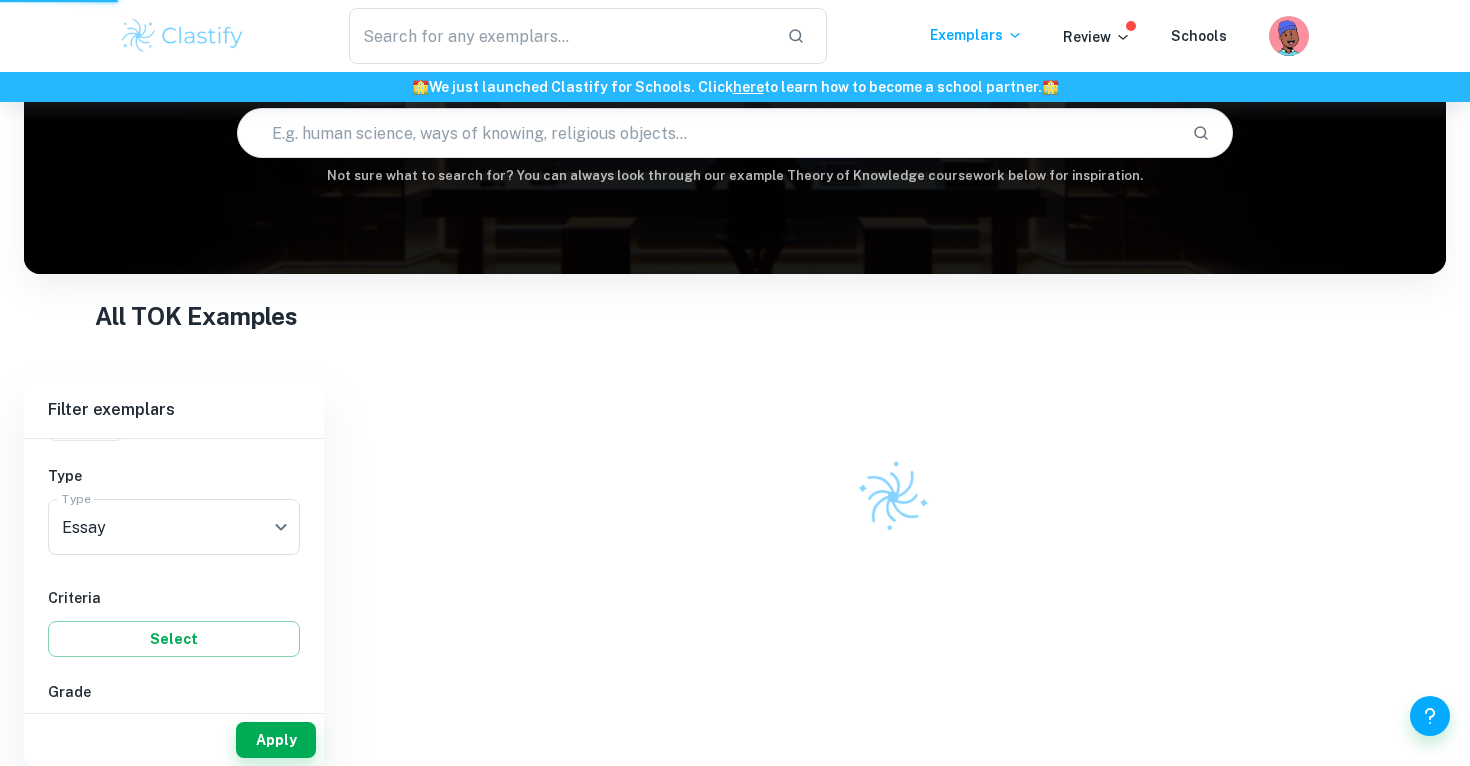 scroll, scrollTop: 174, scrollLeft: 0, axis: vertical 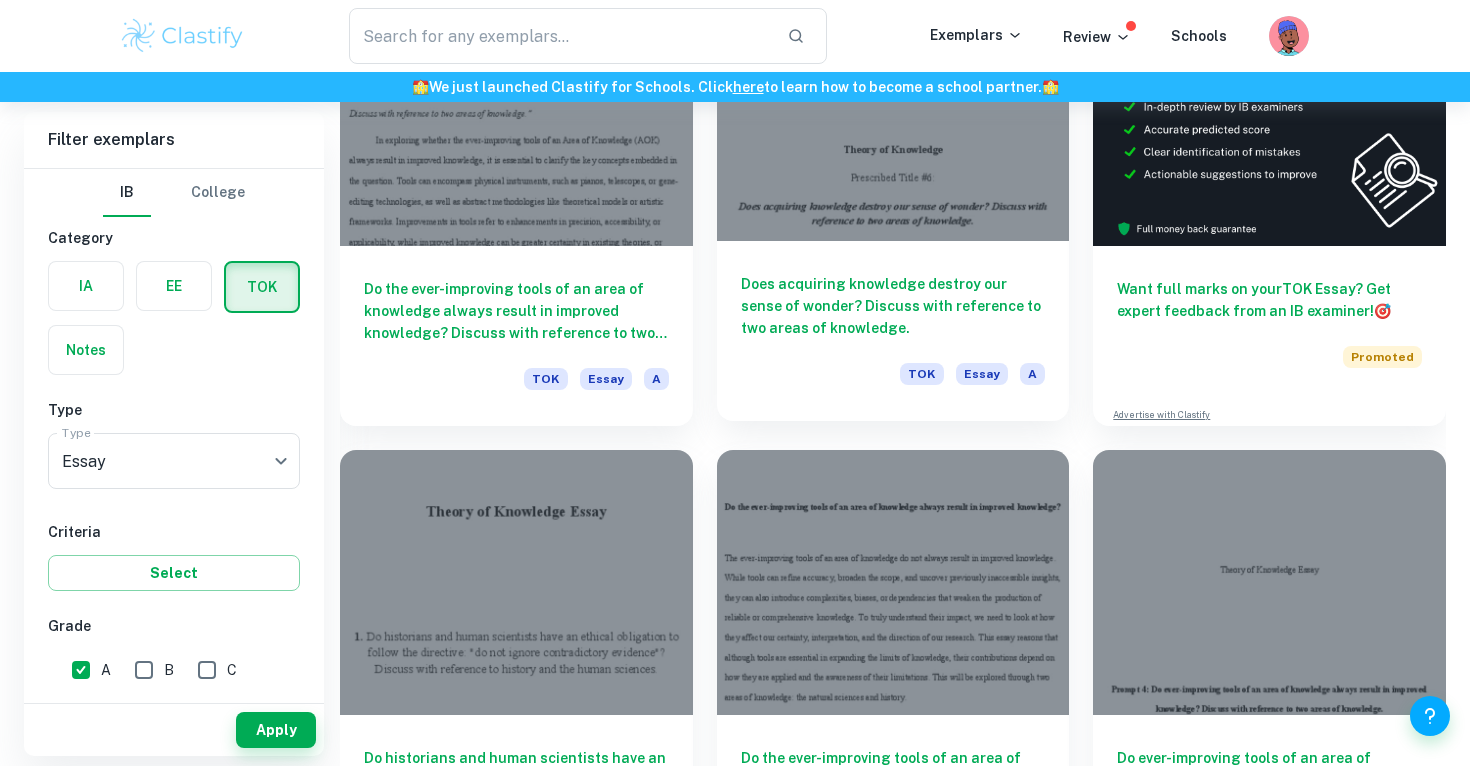 click on "Does acquiring knowledge destroy our sense of wonder? Discuss with reference to two areas of knowledge." at bounding box center [893, 306] 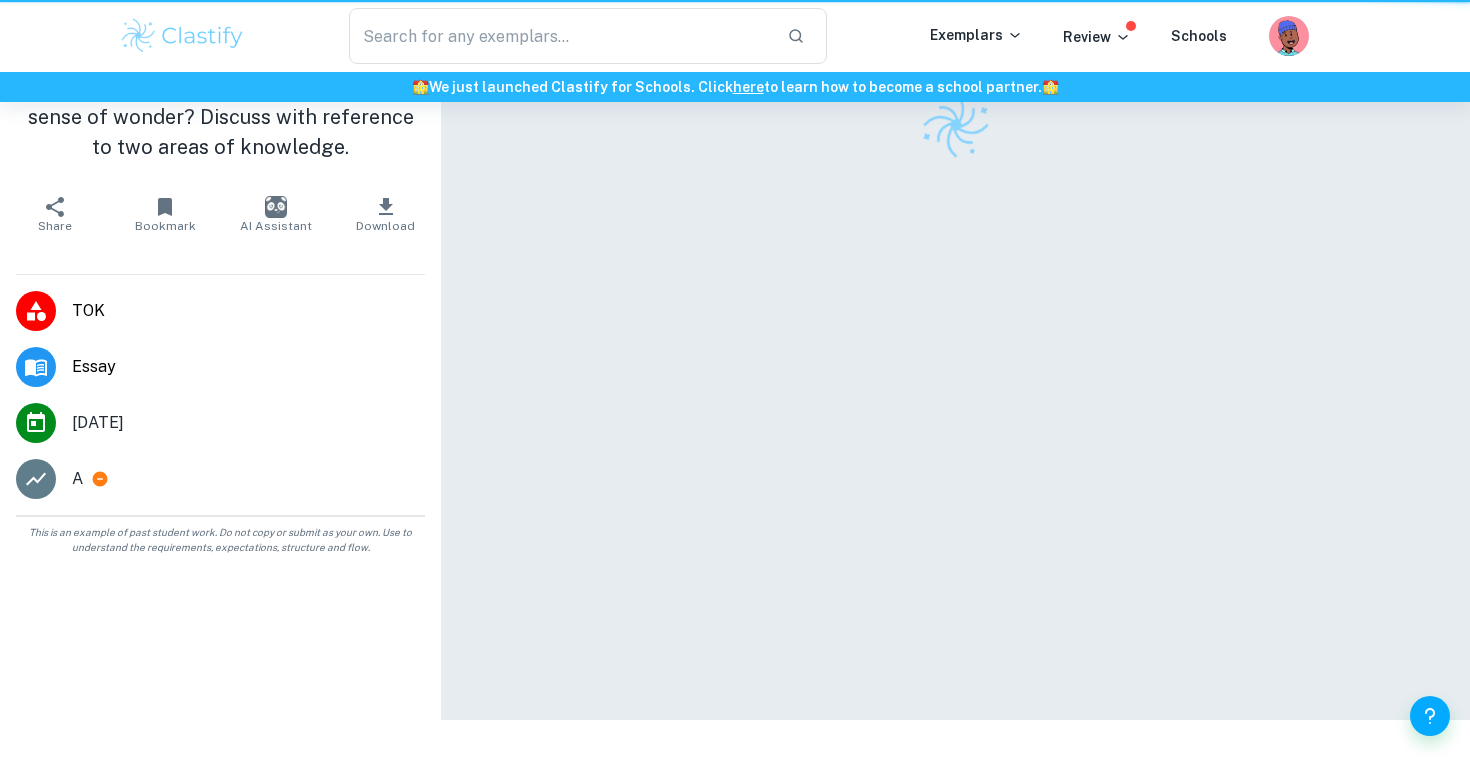 scroll, scrollTop: 0, scrollLeft: 0, axis: both 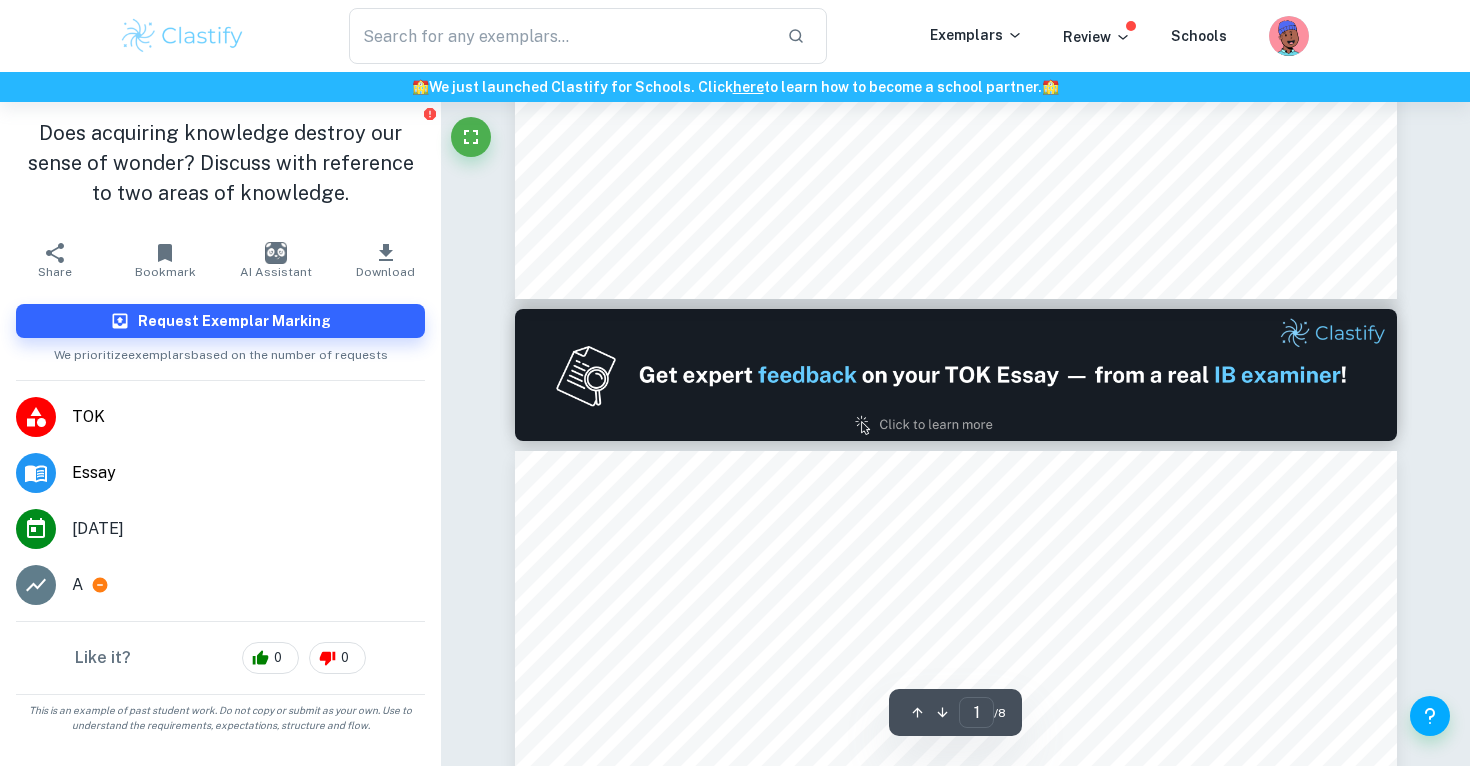 type on "2" 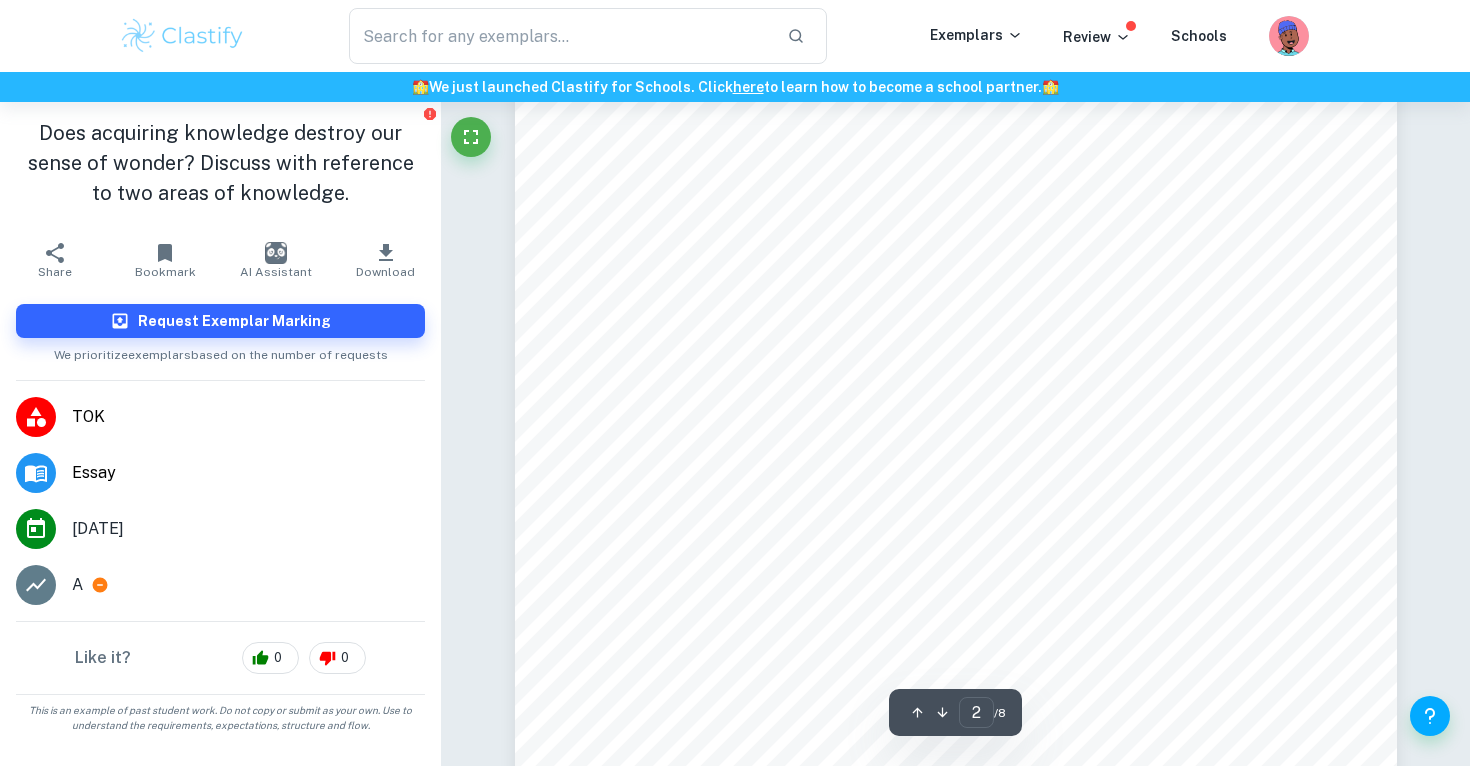 scroll, scrollTop: 1618, scrollLeft: 0, axis: vertical 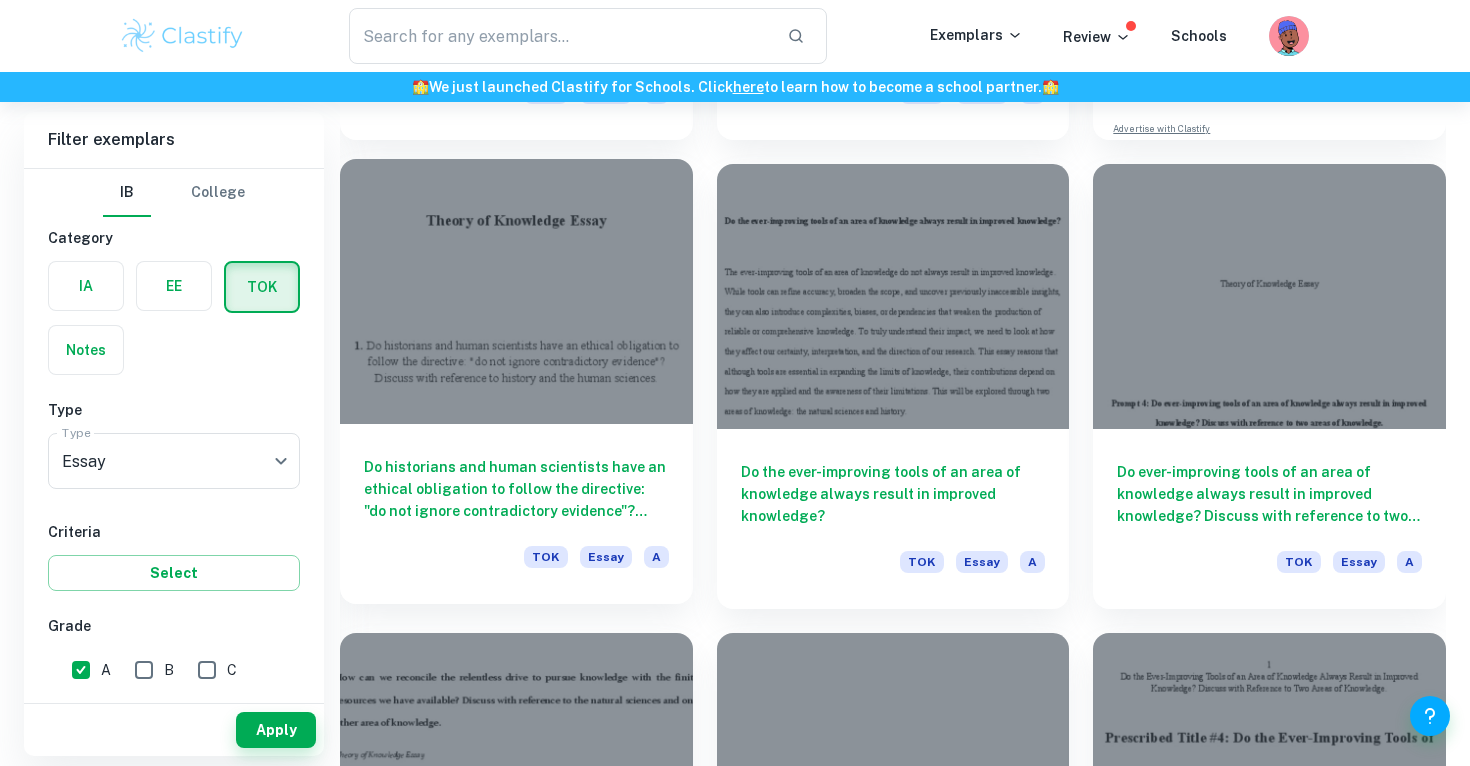 click on "Do historians and human scientists have an ethical obligation to follow the directive: "do not ignore contradictory evidence"?  Discuss with reference to history and the human sciences." at bounding box center (516, 489) 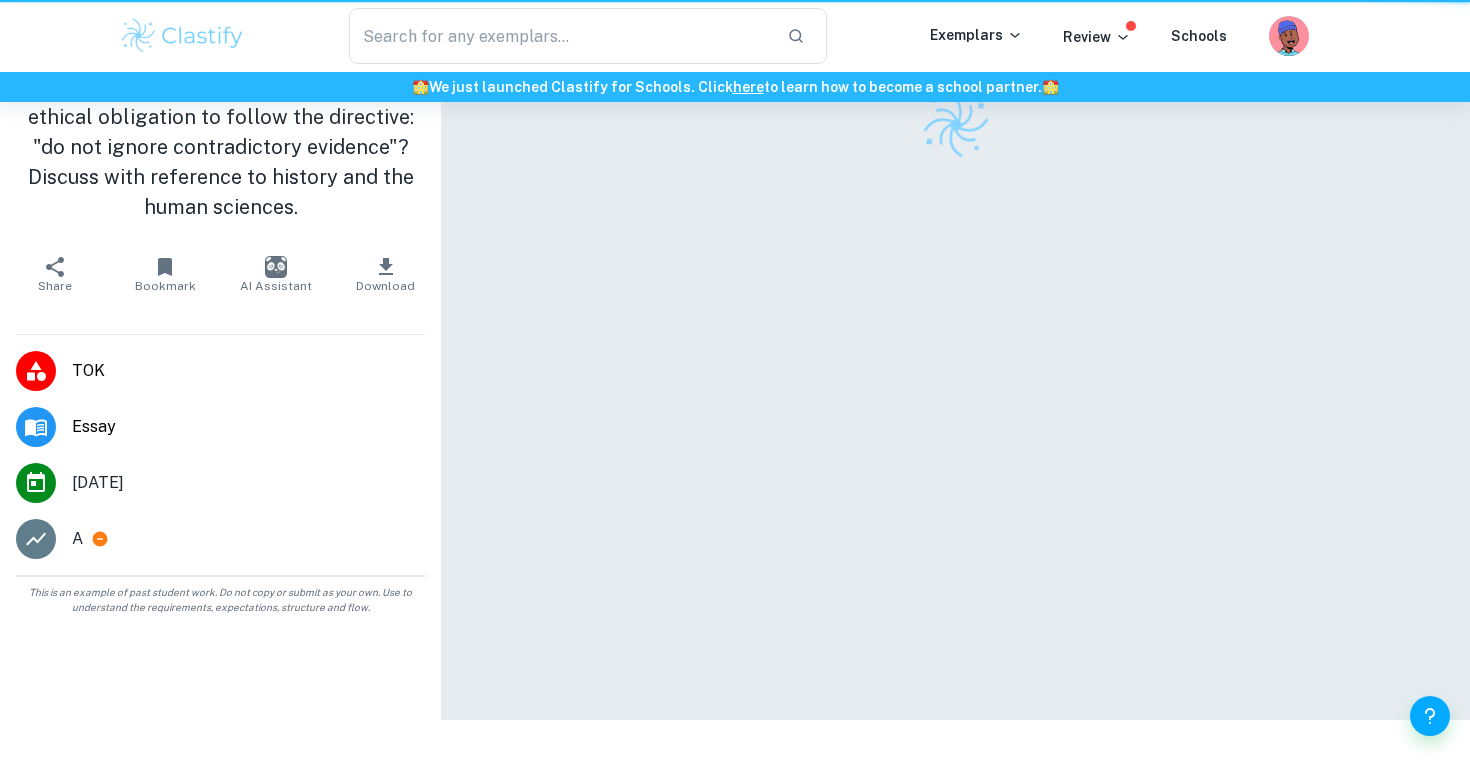 scroll, scrollTop: 0, scrollLeft: 0, axis: both 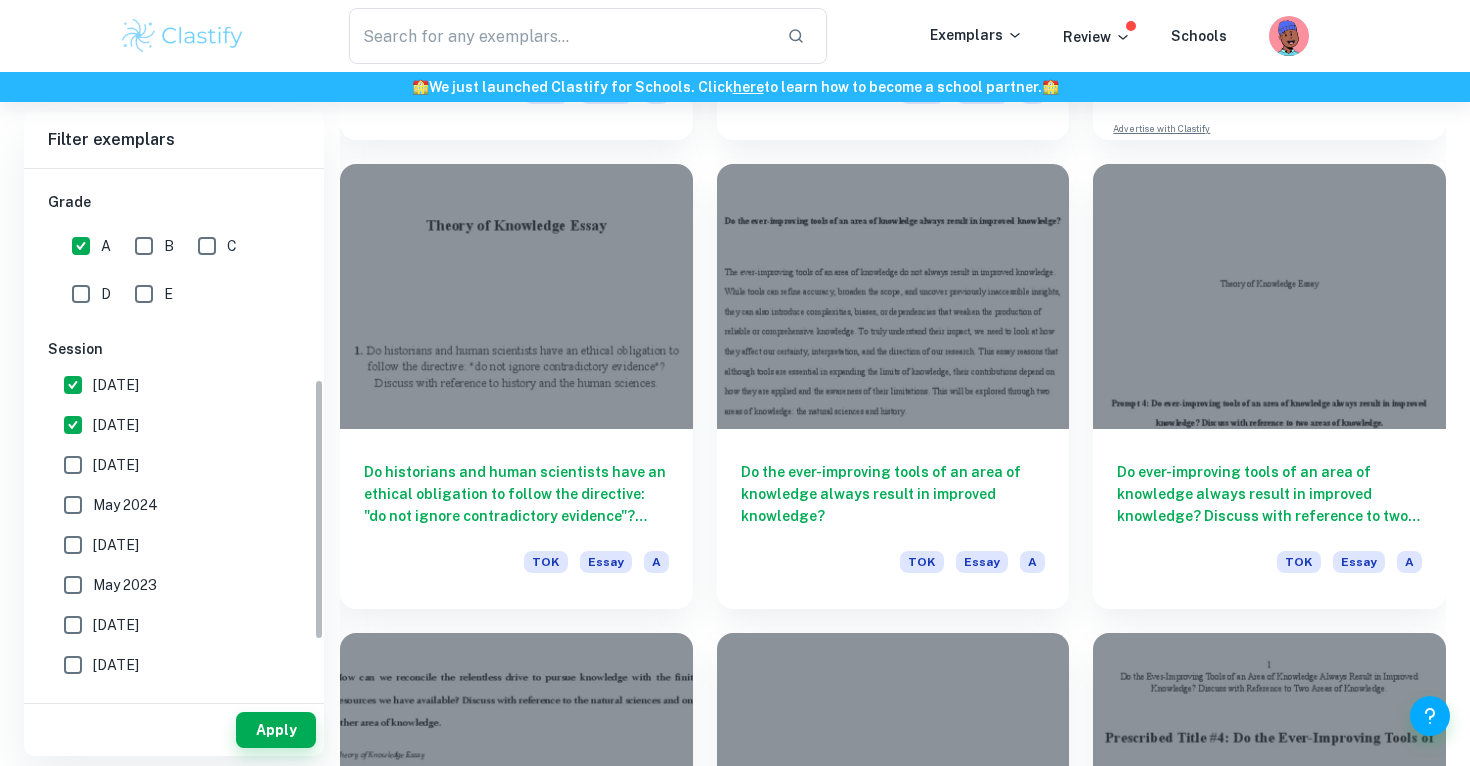 click on "[DATE]" at bounding box center [73, 385] 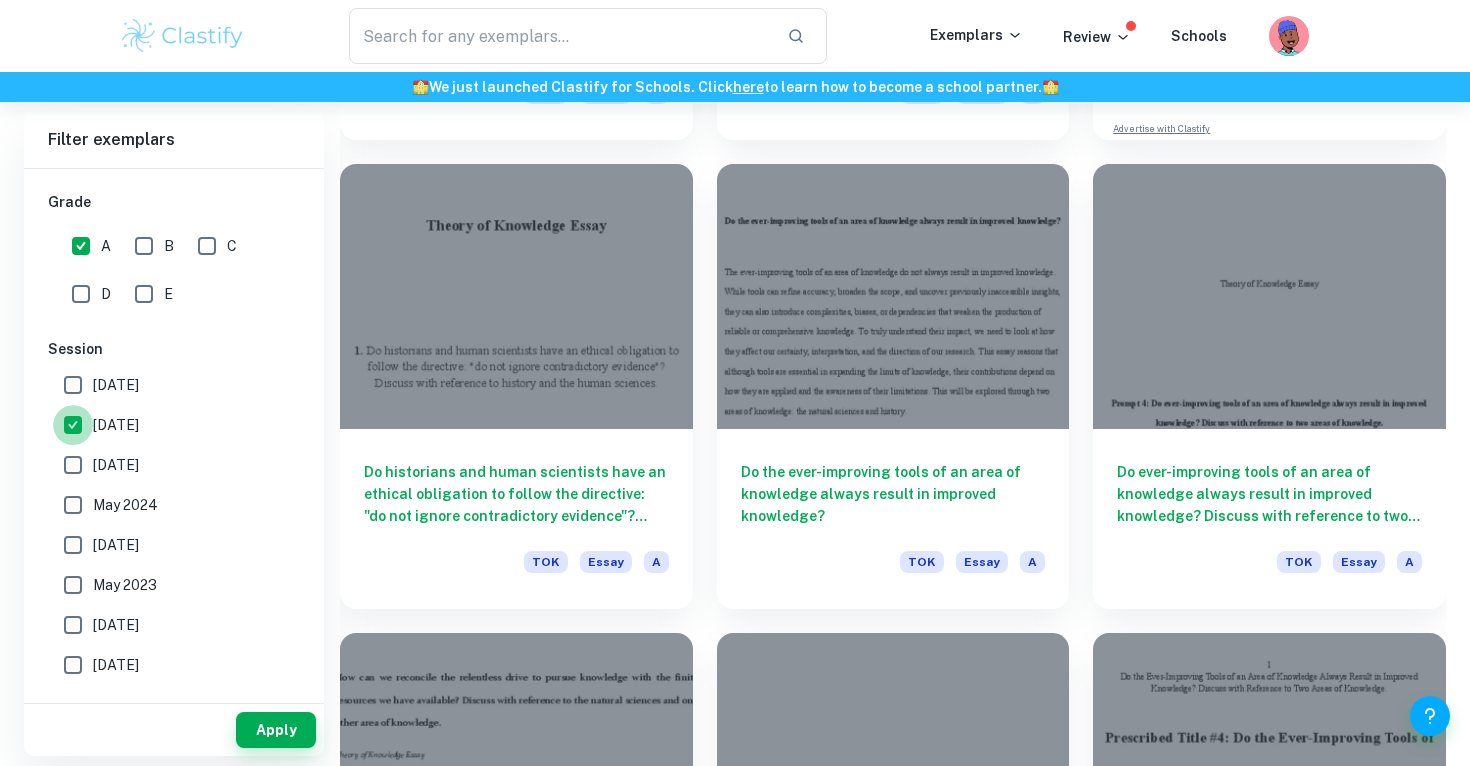 click on "[DATE]" at bounding box center (73, 425) 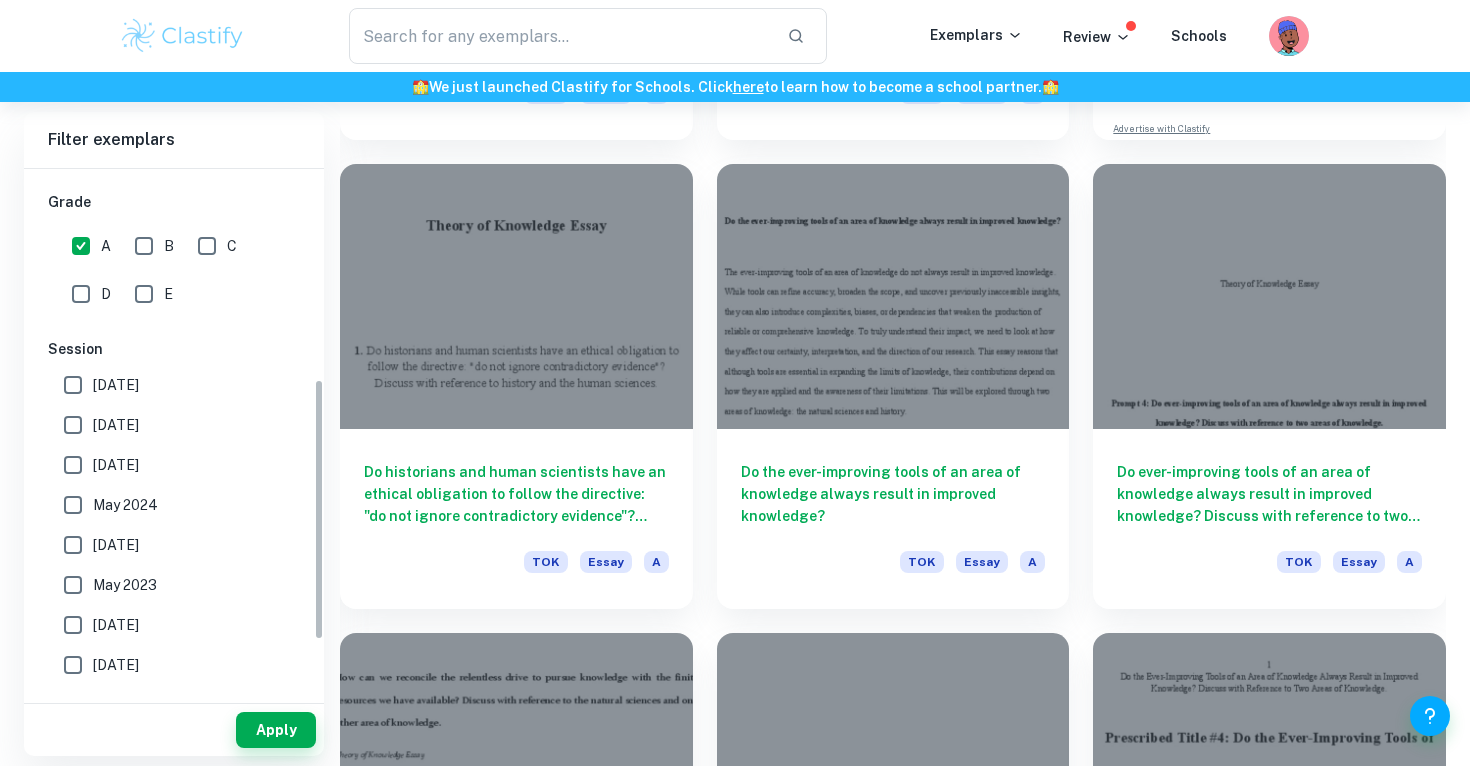 scroll, scrollTop: 534, scrollLeft: 0, axis: vertical 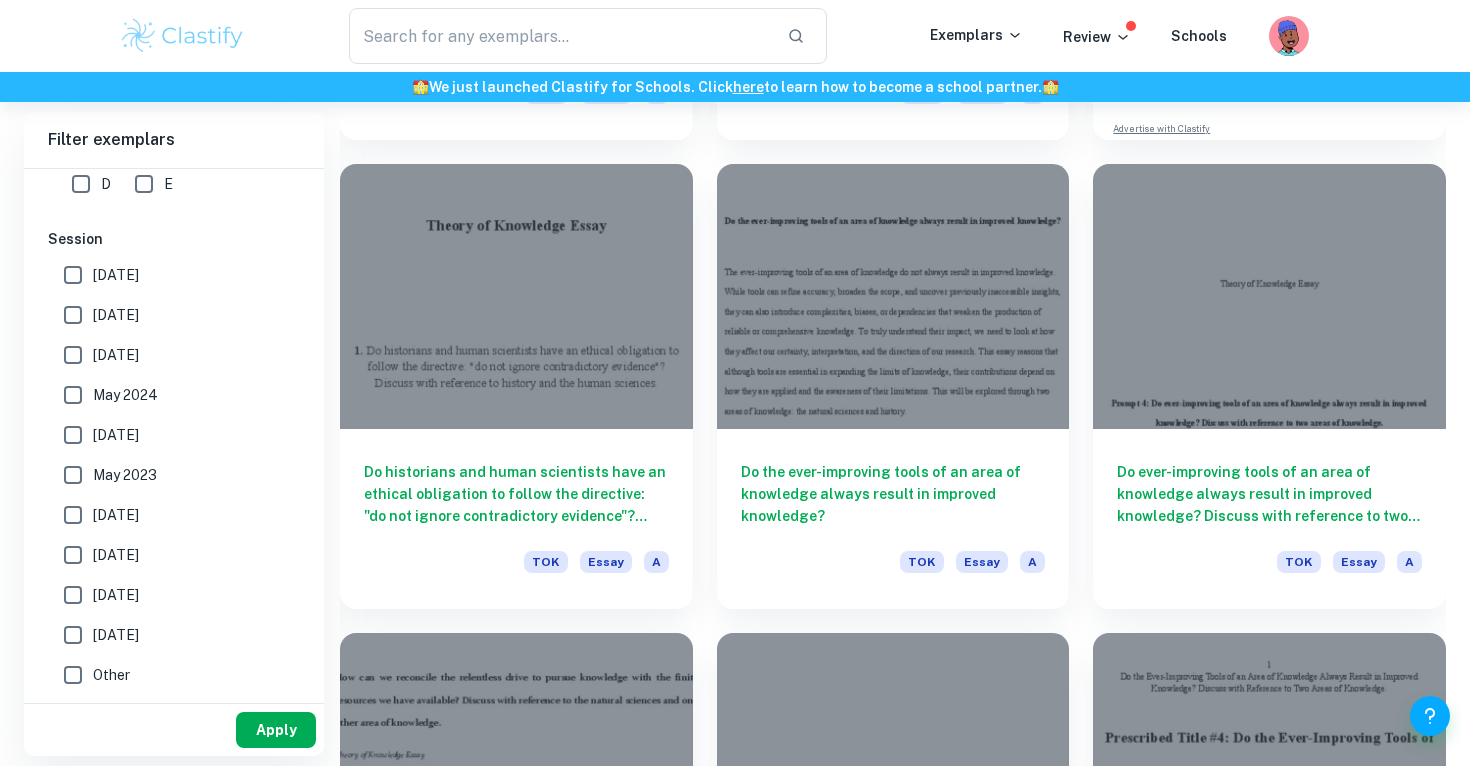 click on "Apply" at bounding box center (276, 730) 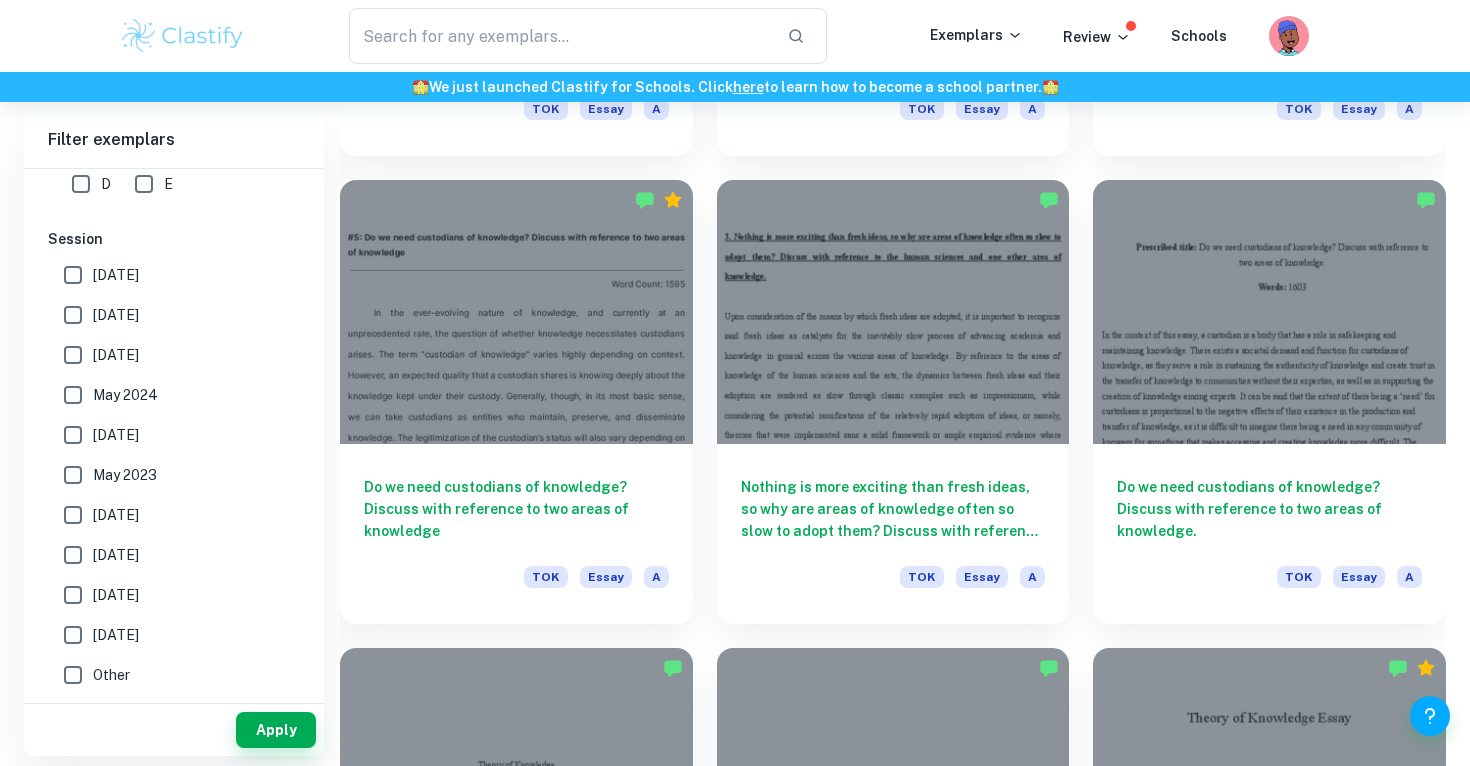 scroll, scrollTop: 1434, scrollLeft: 0, axis: vertical 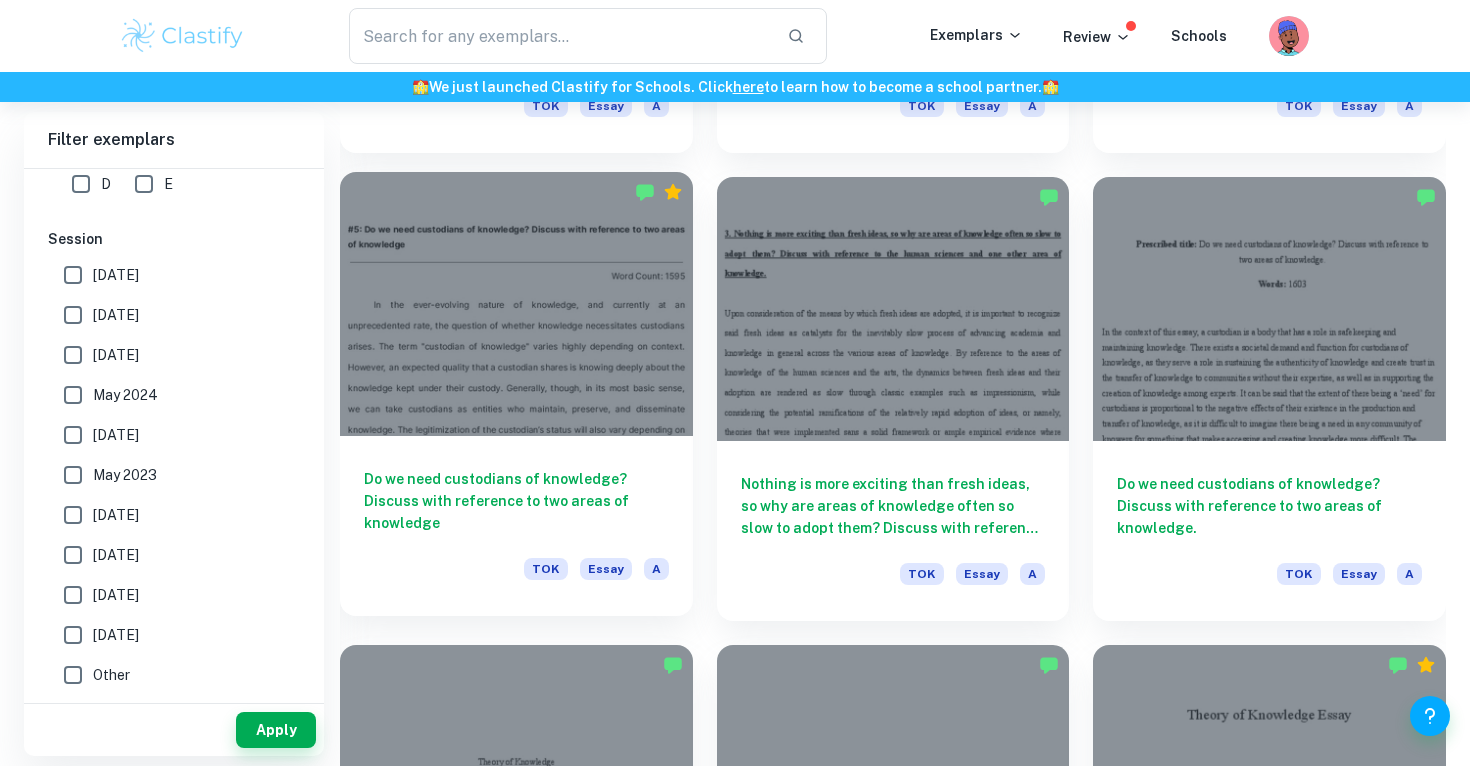 click on "Do we need custodians of knowledge? Discuss with reference to two areas of knowledge" at bounding box center [516, 501] 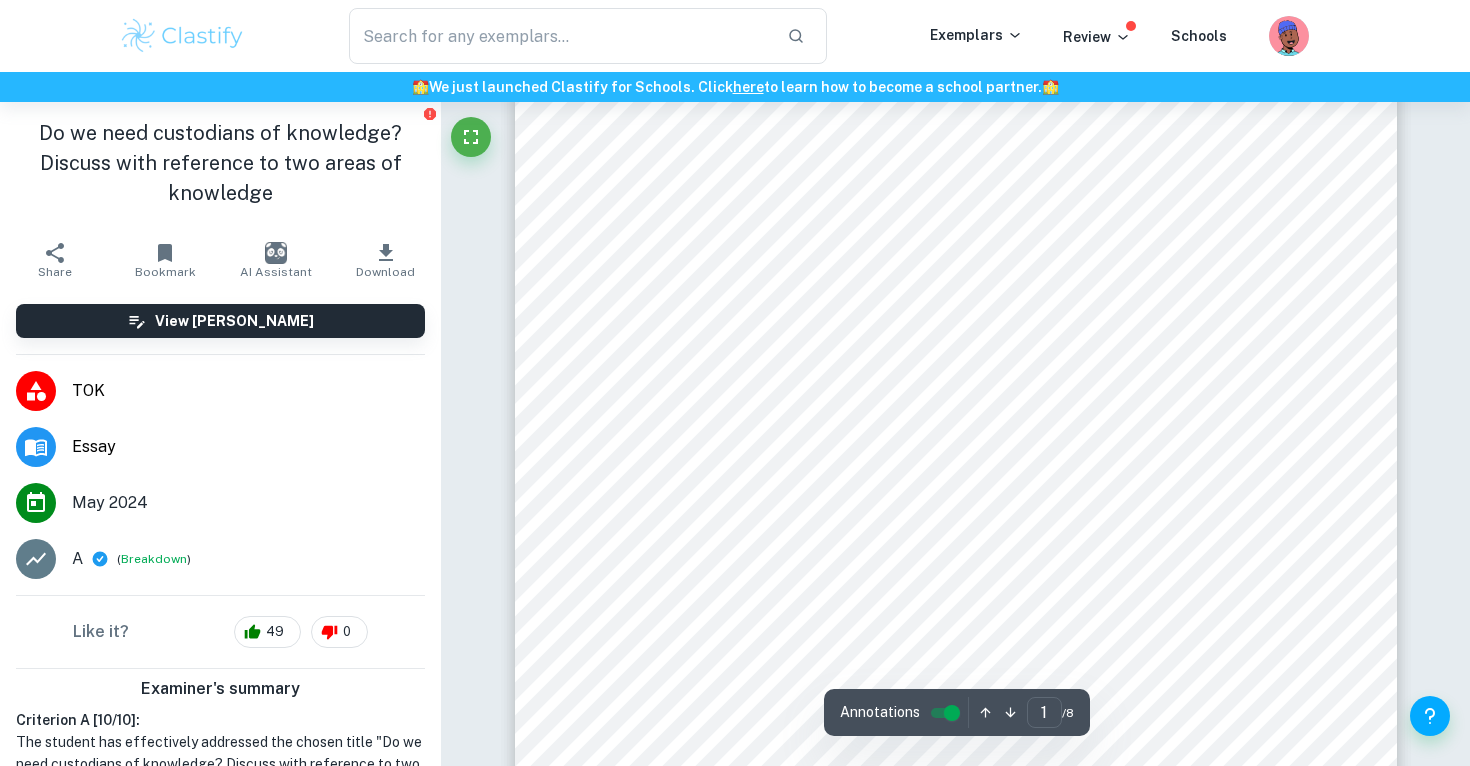 scroll, scrollTop: 201, scrollLeft: 0, axis: vertical 